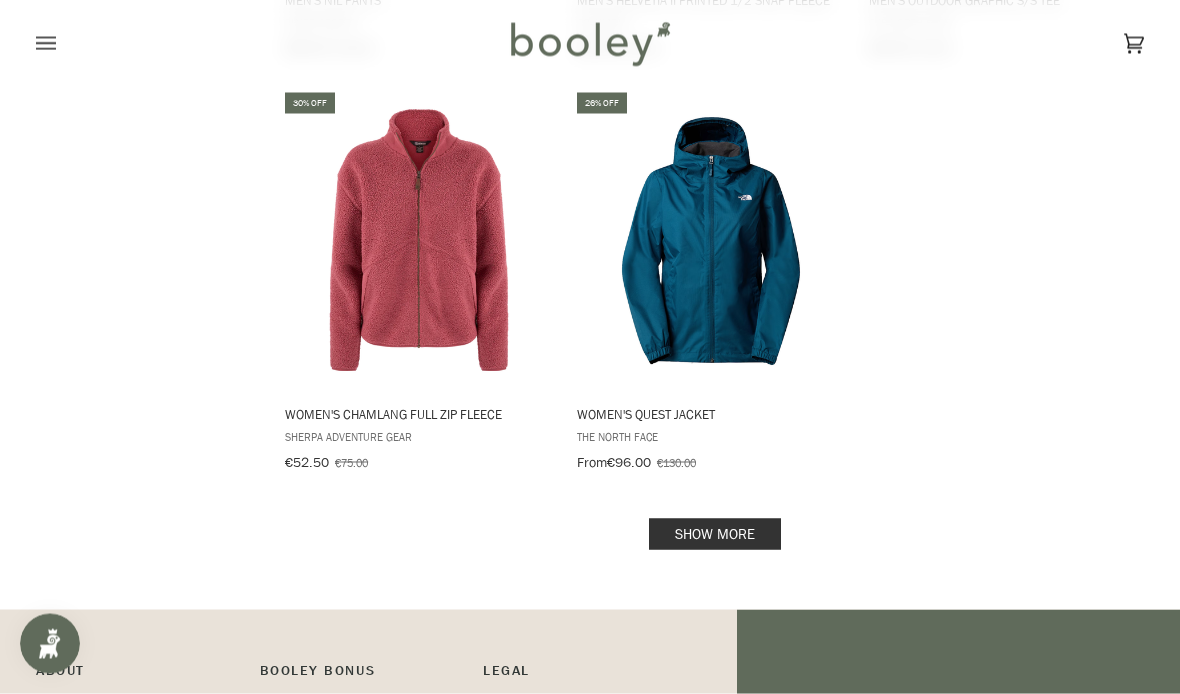 scroll, scrollTop: 3124, scrollLeft: 0, axis: vertical 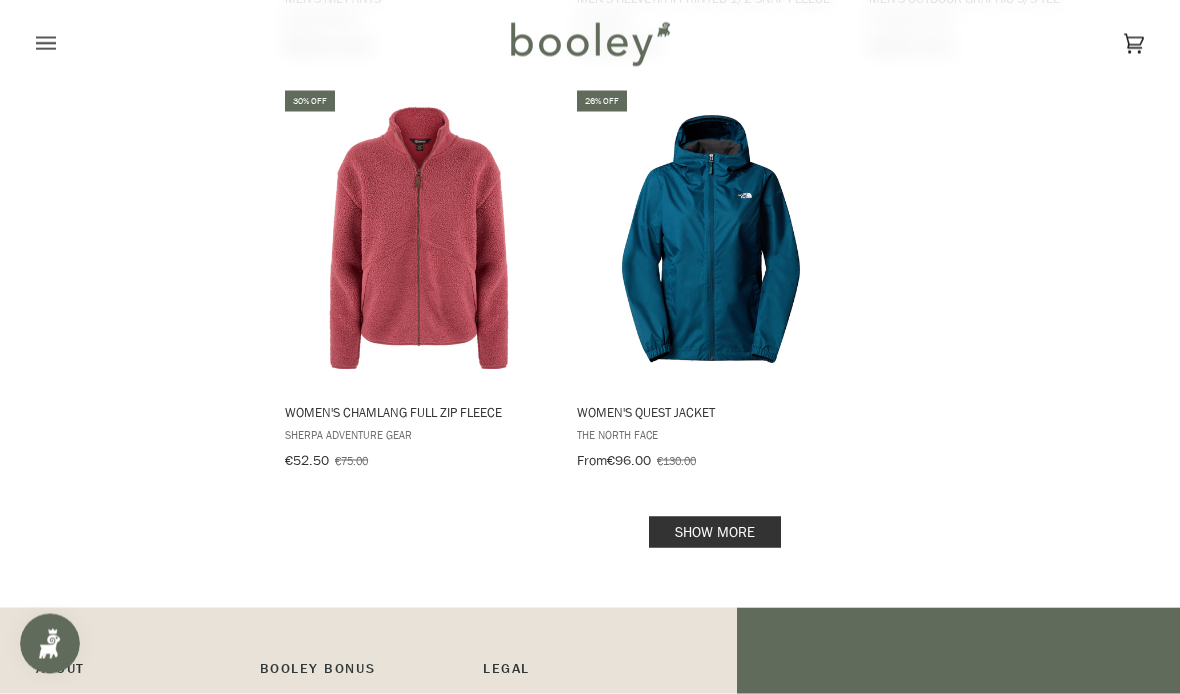 click on "Show more" at bounding box center [715, 532] 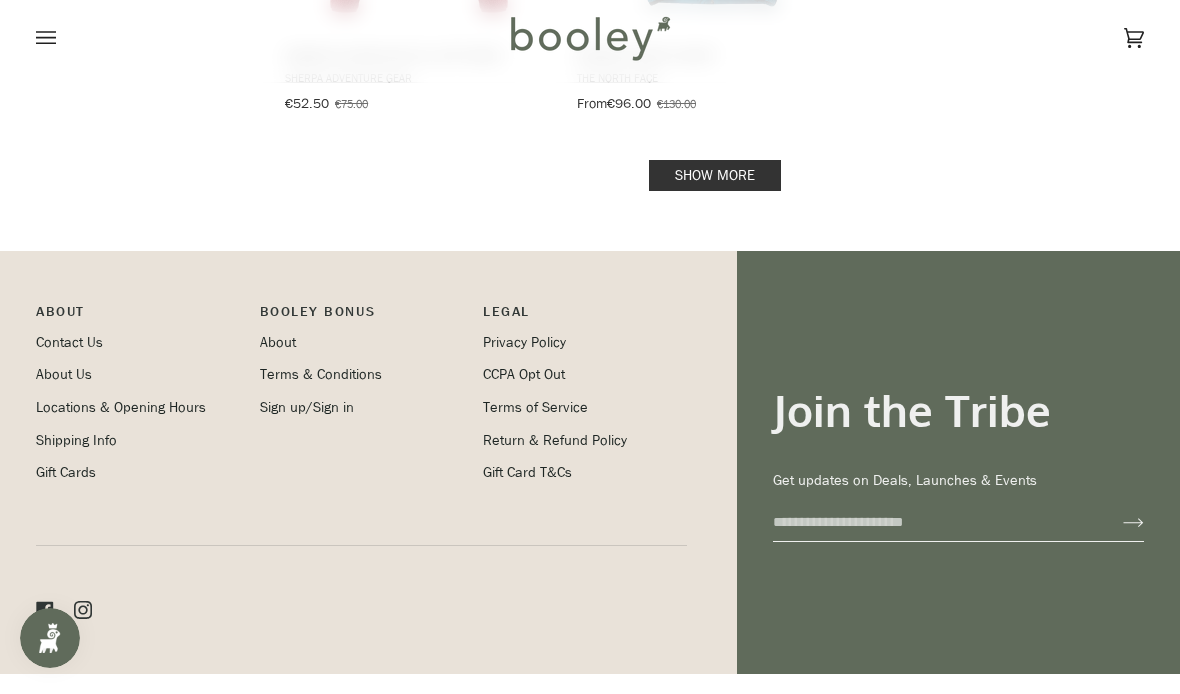 scroll, scrollTop: 3475, scrollLeft: 0, axis: vertical 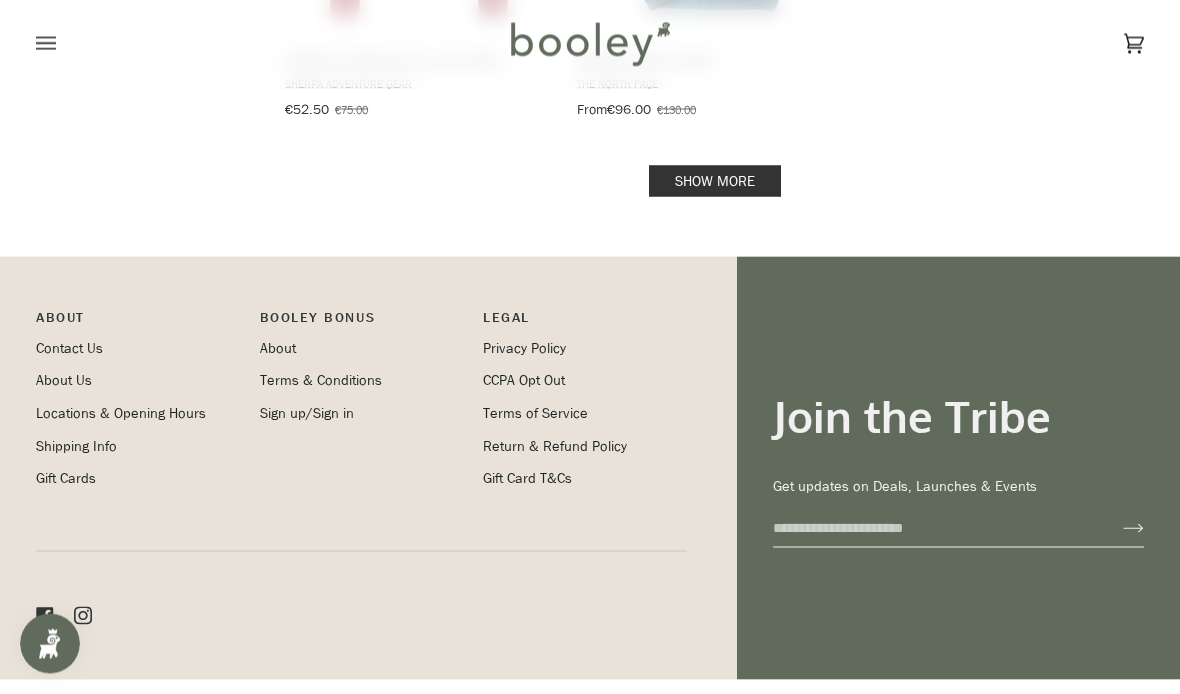 click on "Show more" at bounding box center [715, 181] 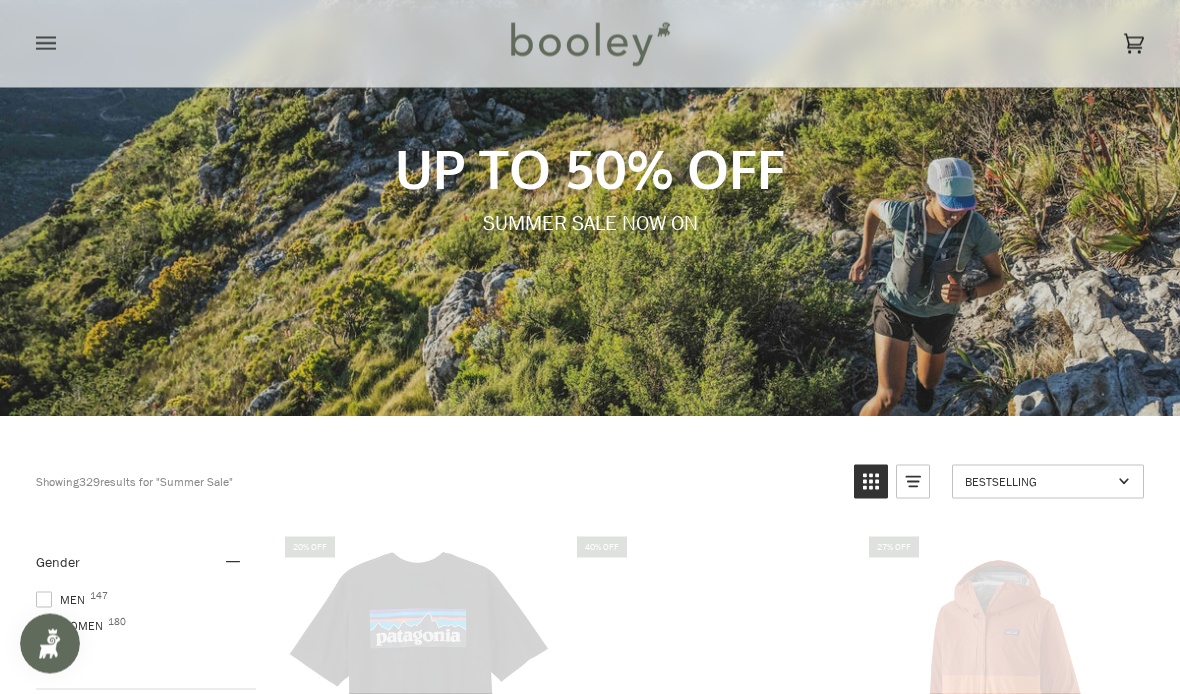 scroll, scrollTop: 0, scrollLeft: 0, axis: both 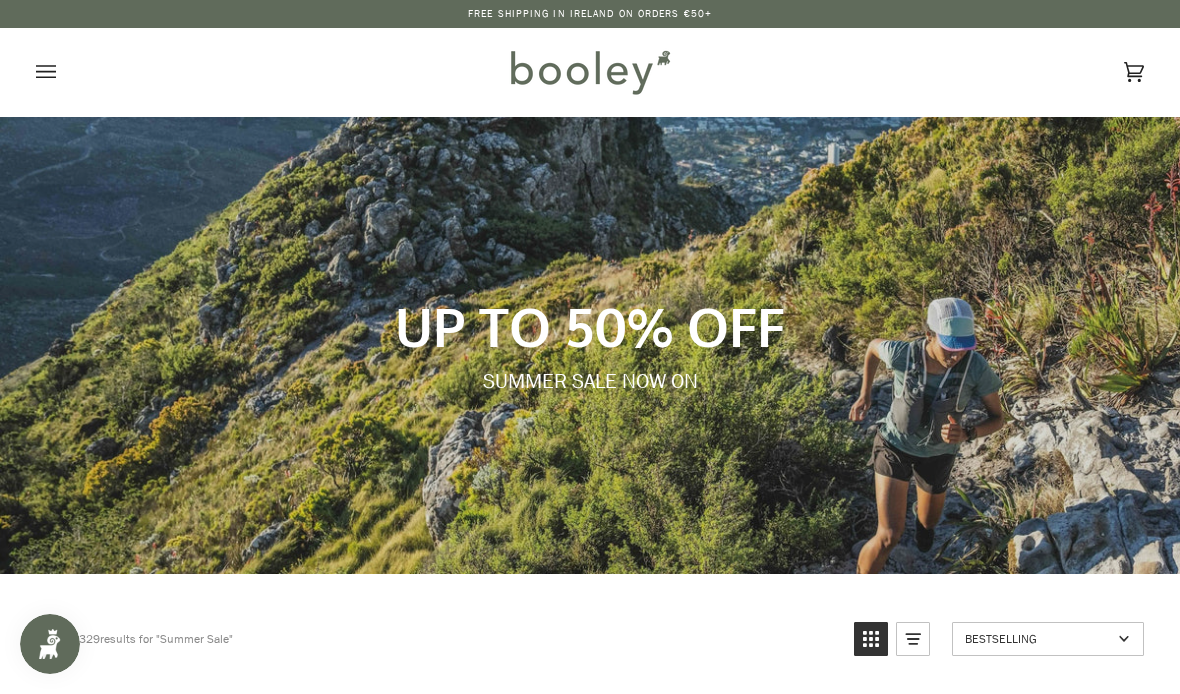 click 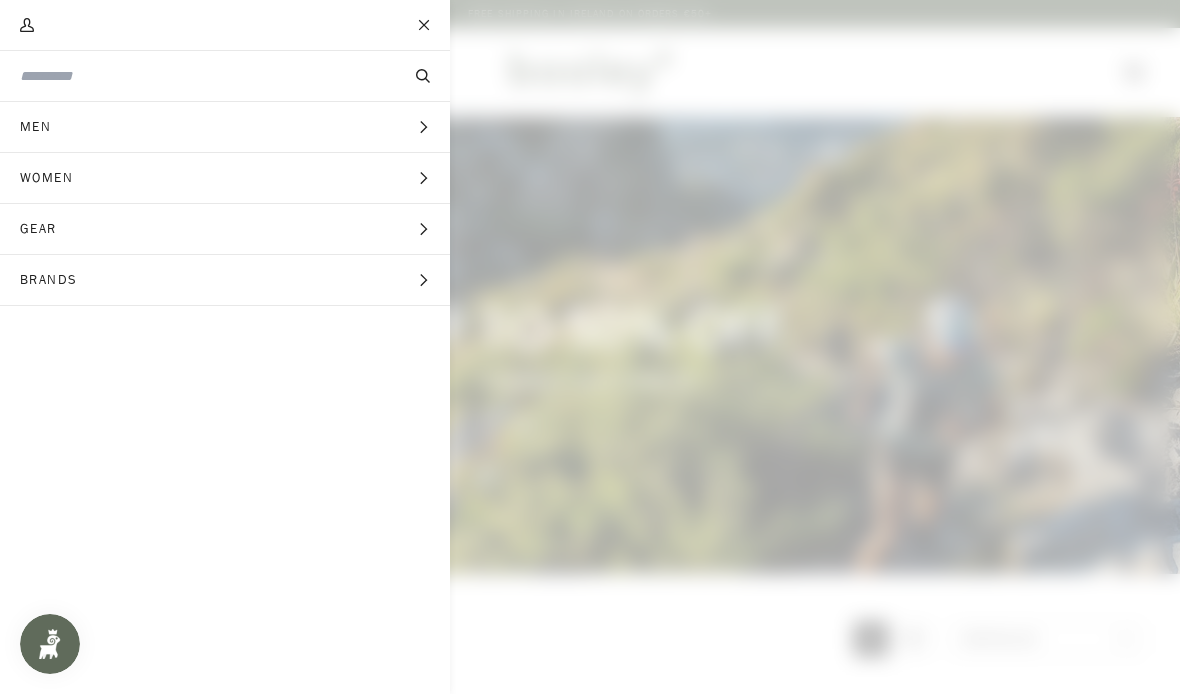 click at bounding box center [590, 347] 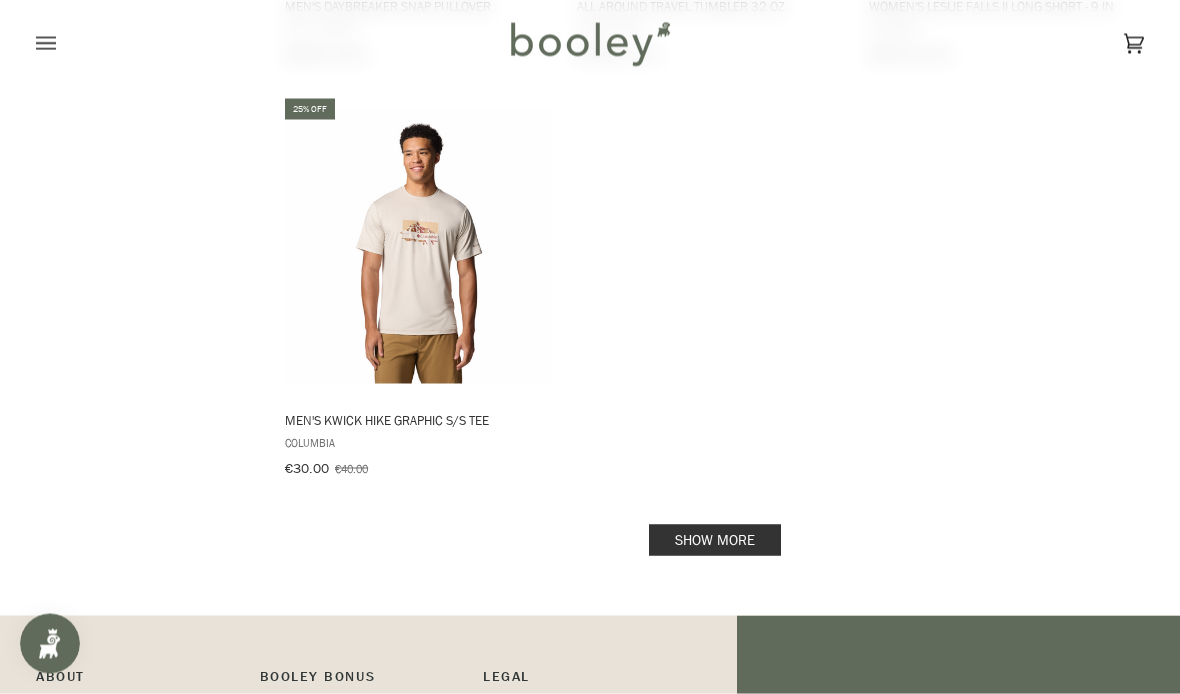 scroll, scrollTop: 6035, scrollLeft: 0, axis: vertical 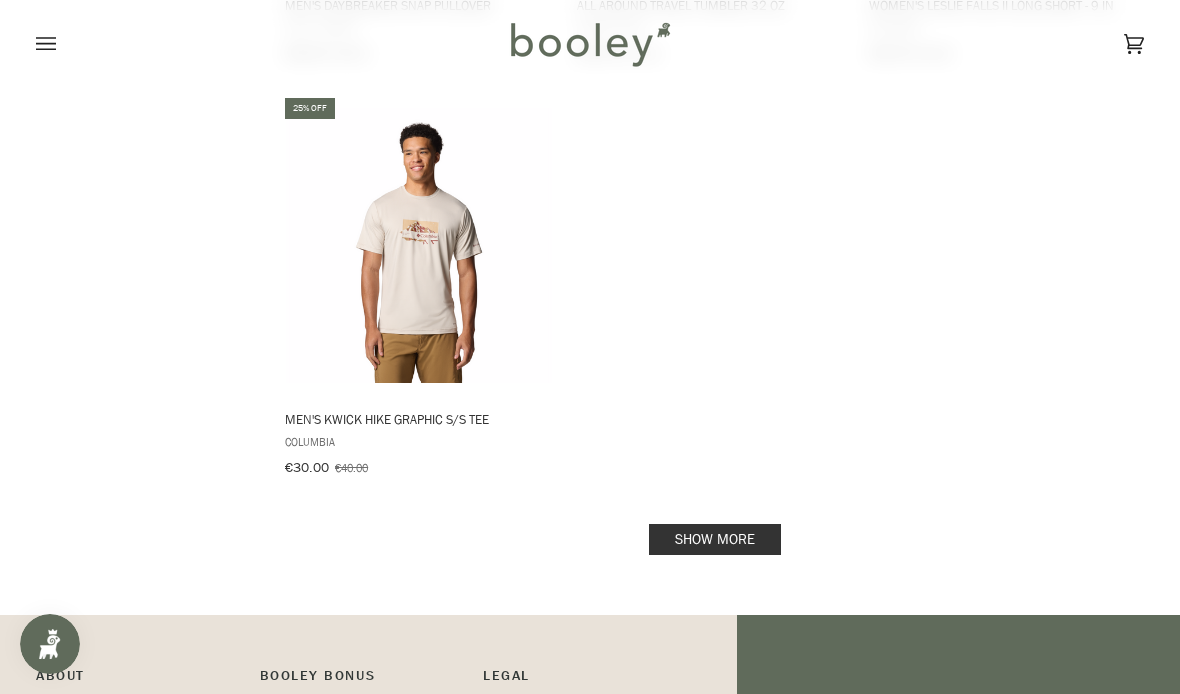 click on "Show more" at bounding box center (715, 539) 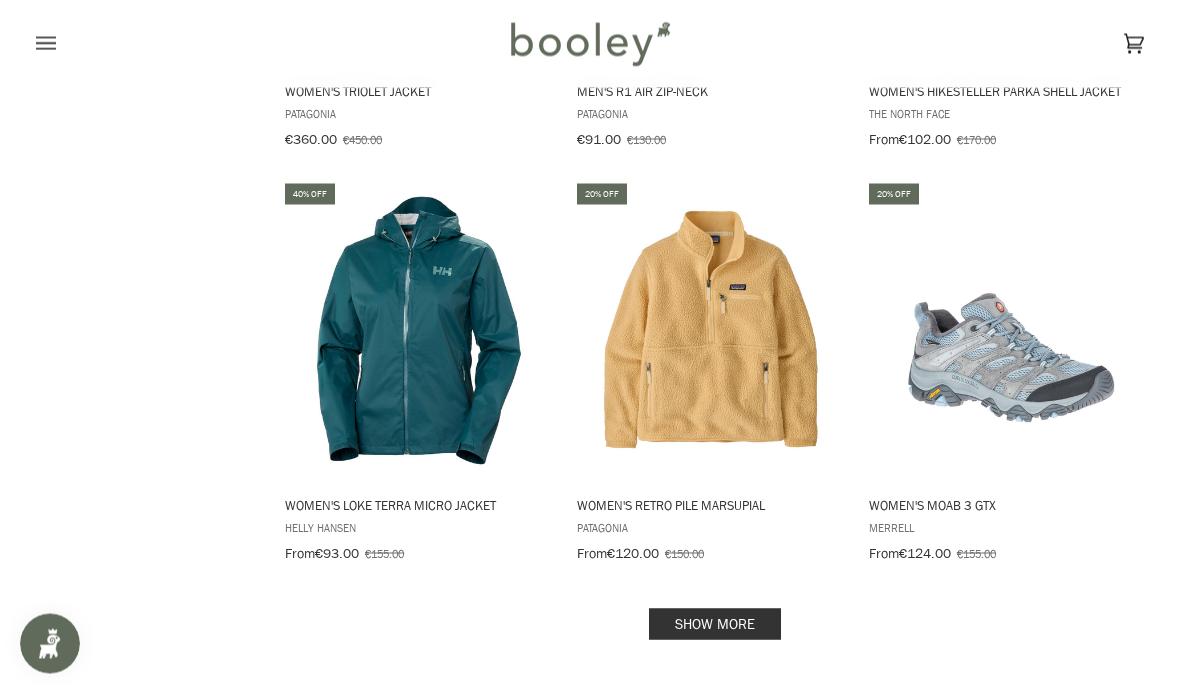 scroll, scrollTop: 8436, scrollLeft: 0, axis: vertical 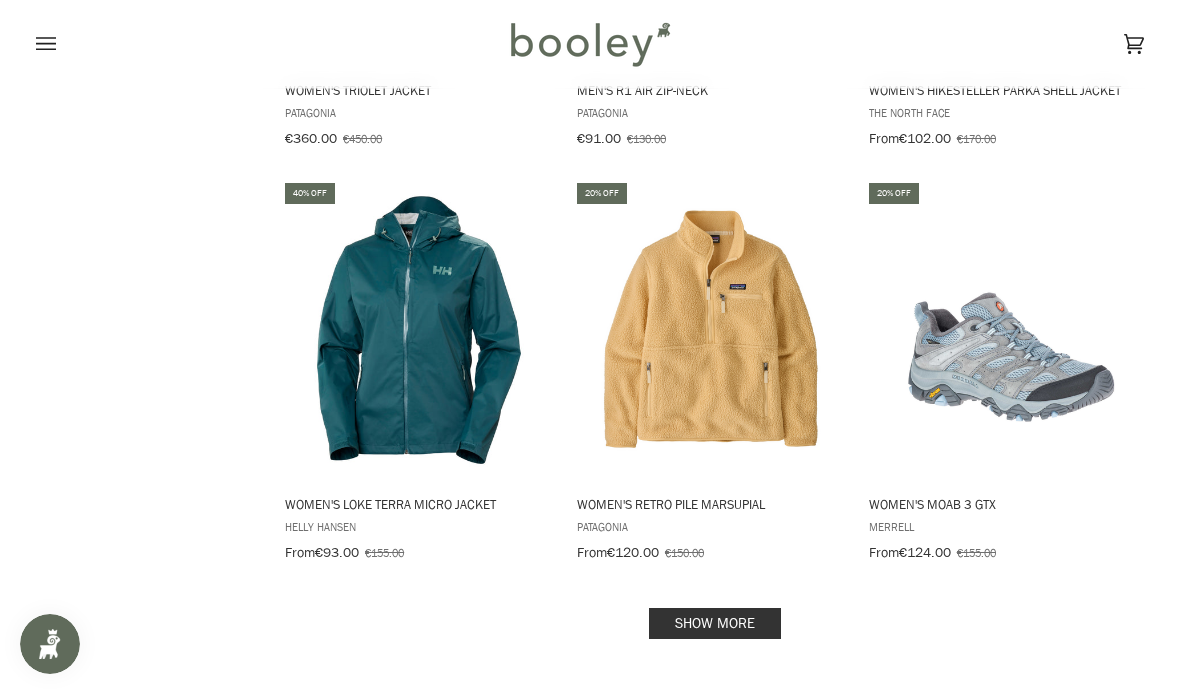click on "Show more" at bounding box center (715, 623) 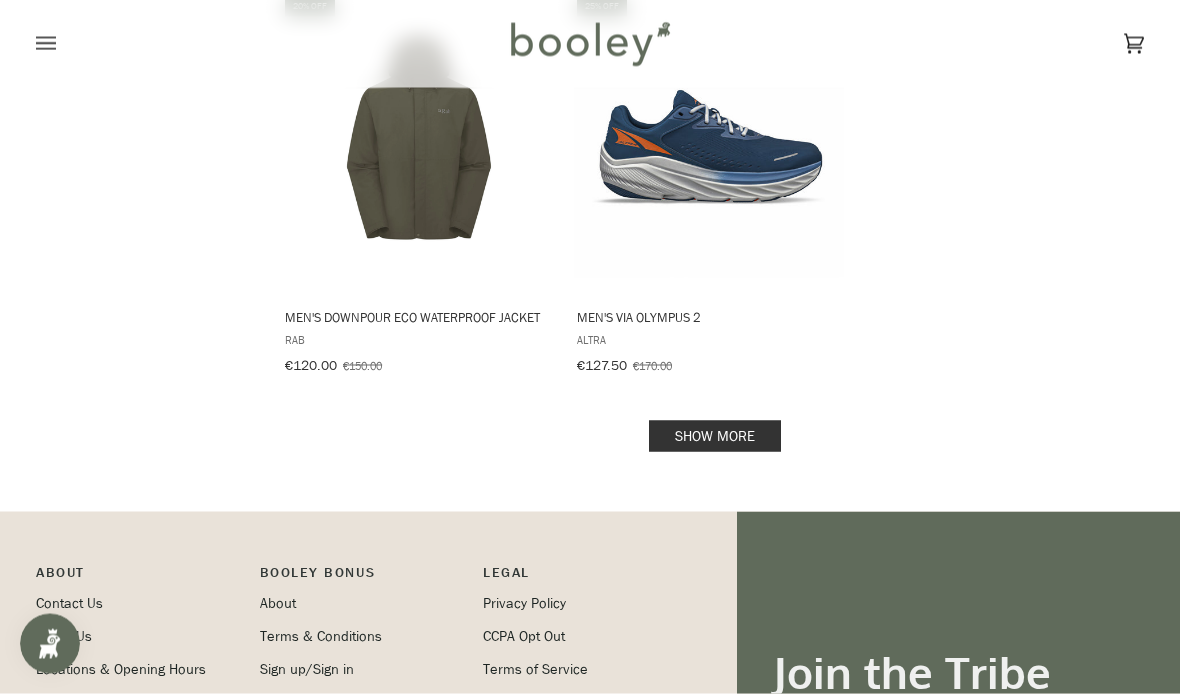 scroll, scrollTop: 11560, scrollLeft: 0, axis: vertical 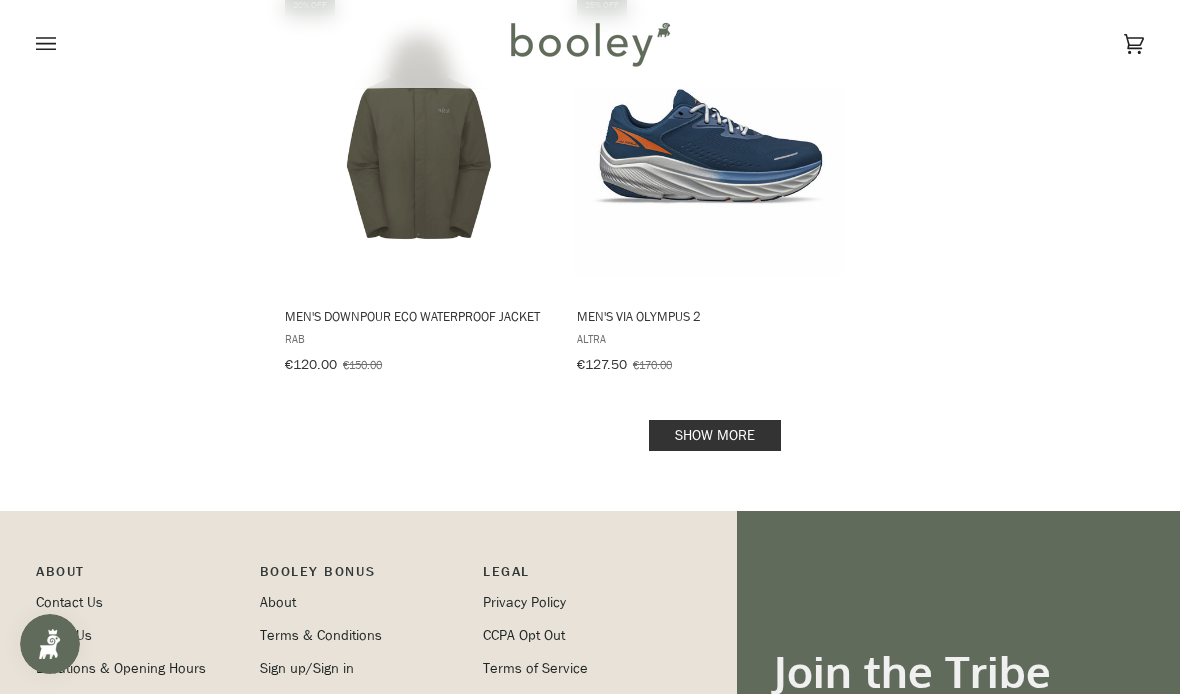 click on "Show more" at bounding box center (715, 435) 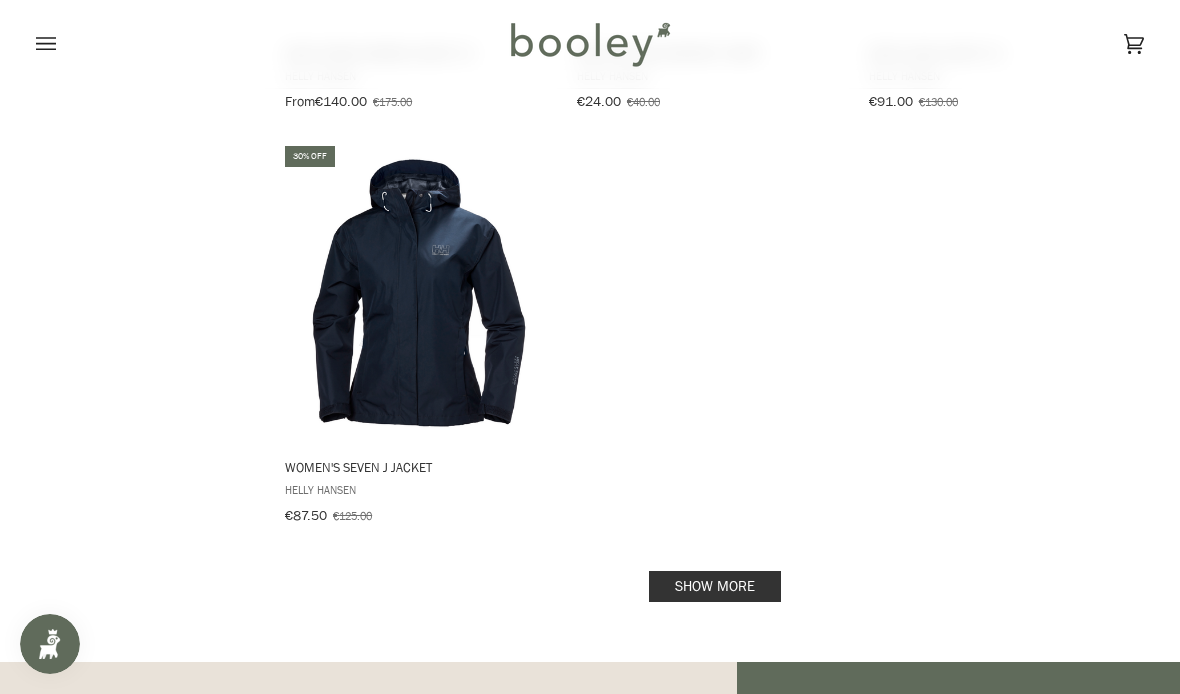 scroll, scrollTop: 14322, scrollLeft: 0, axis: vertical 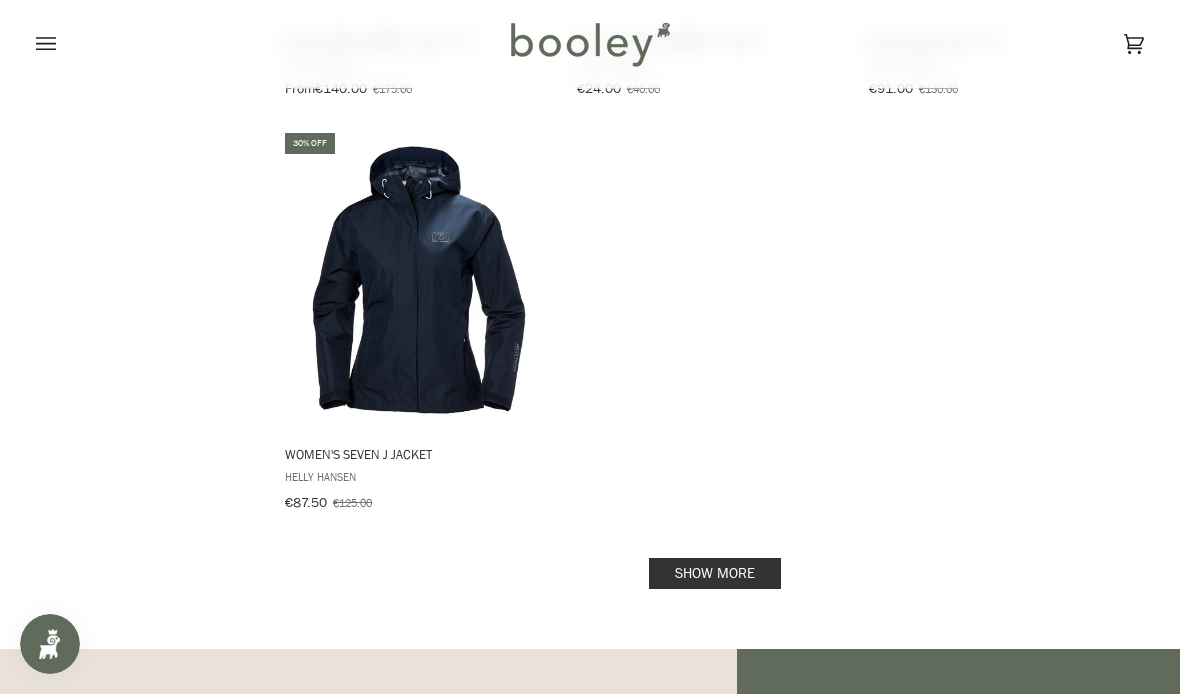 click on "Show more" at bounding box center (715, 573) 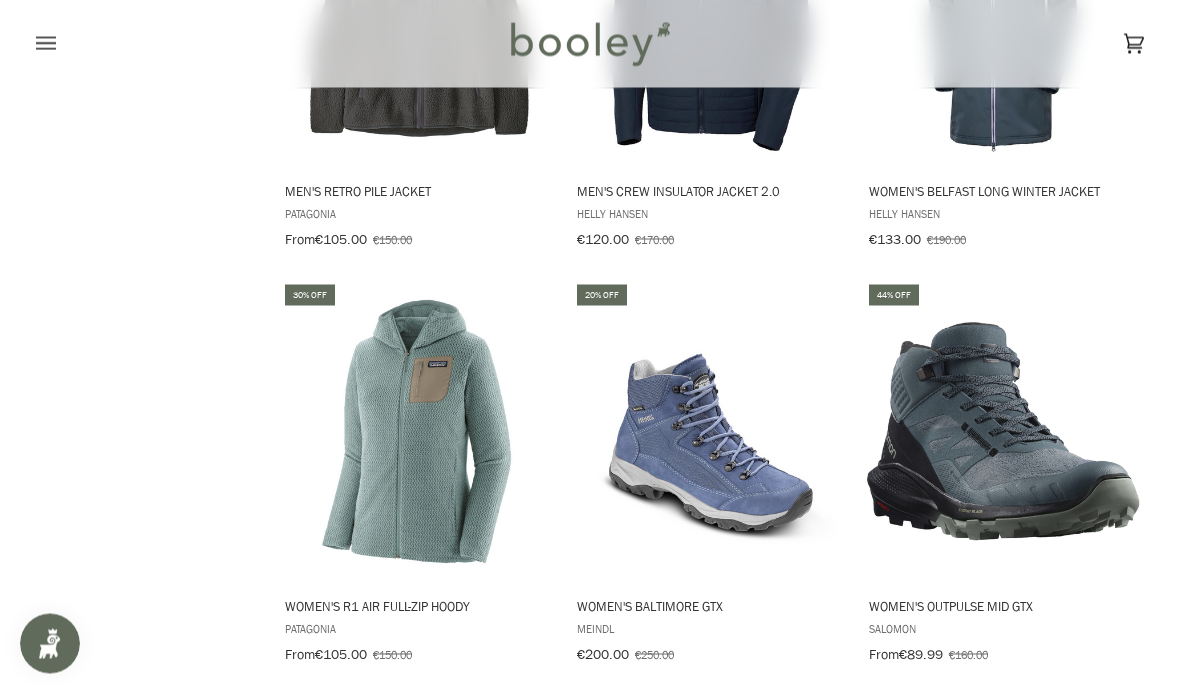 scroll, scrollTop: 16688, scrollLeft: 0, axis: vertical 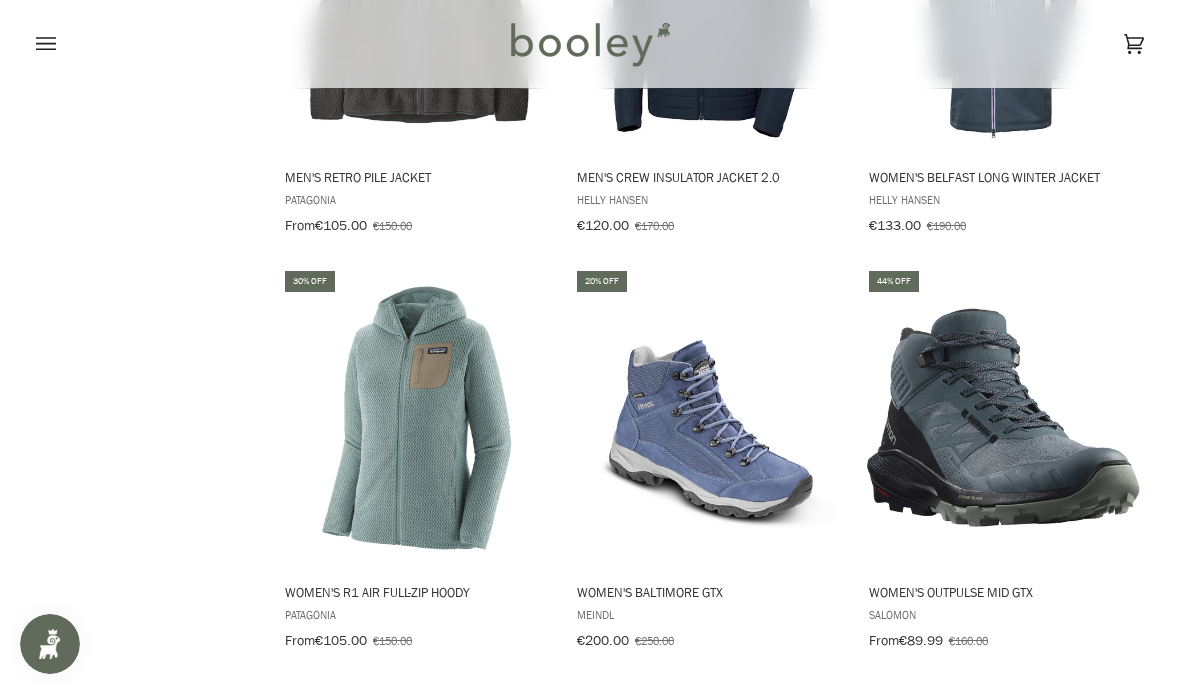 click on "Show more" at bounding box center [715, 711] 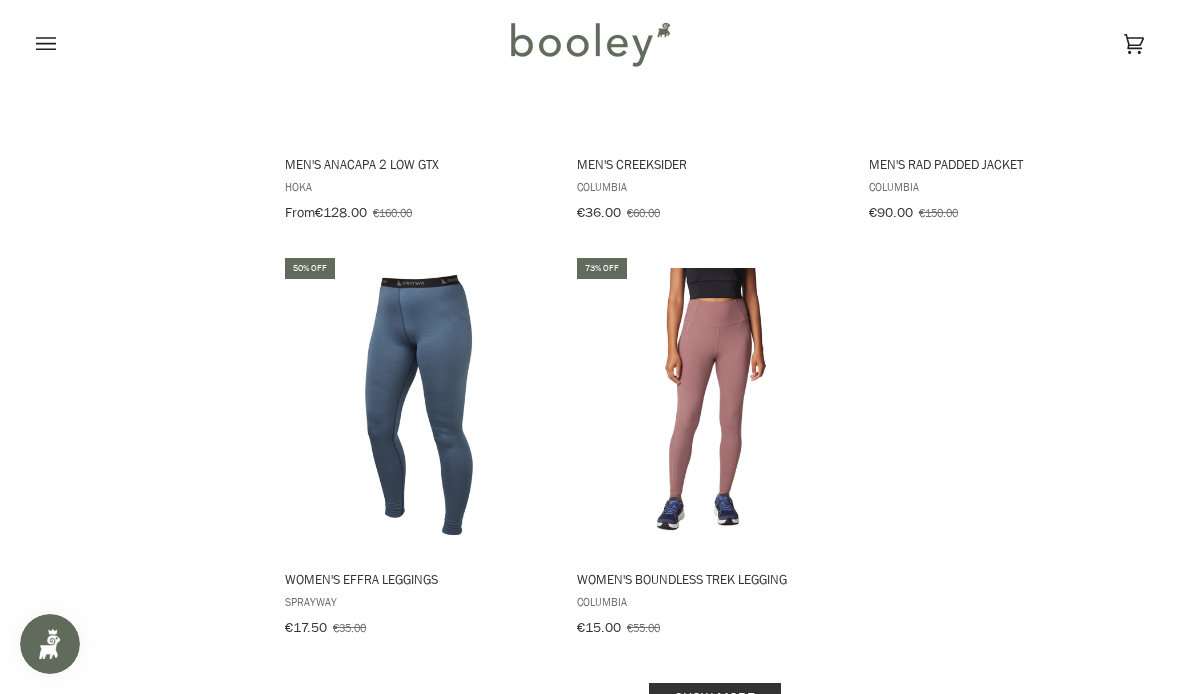 scroll, scrollTop: 19618, scrollLeft: 0, axis: vertical 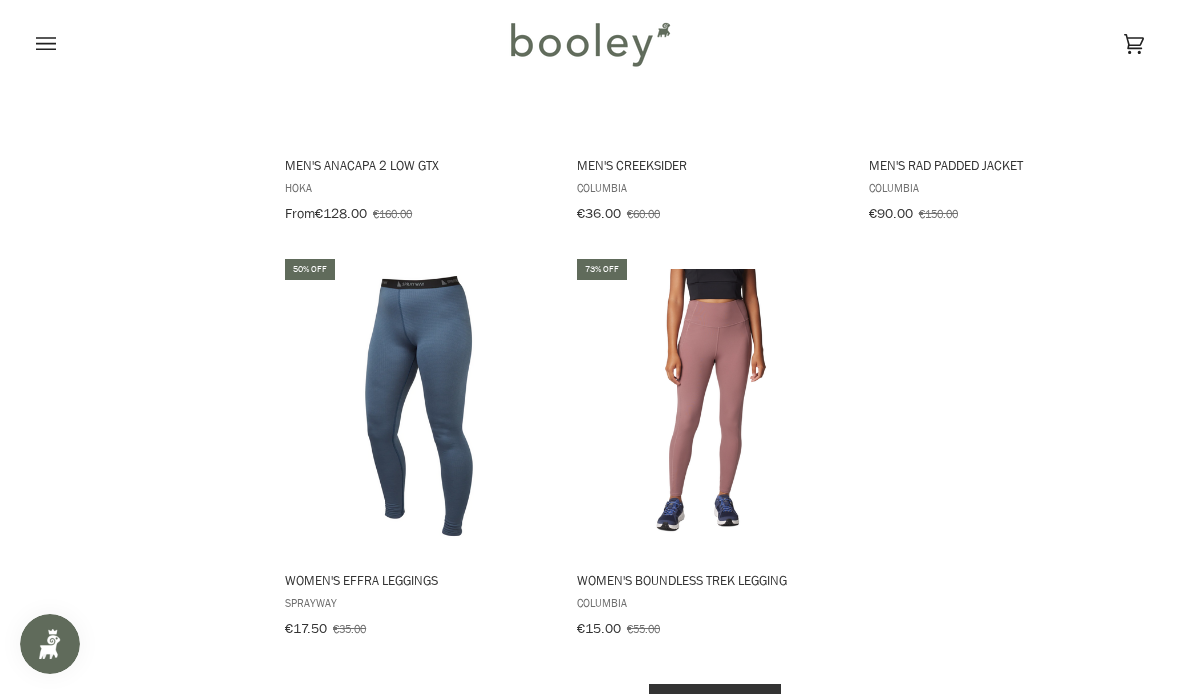 click on "Show more" at bounding box center [715, 699] 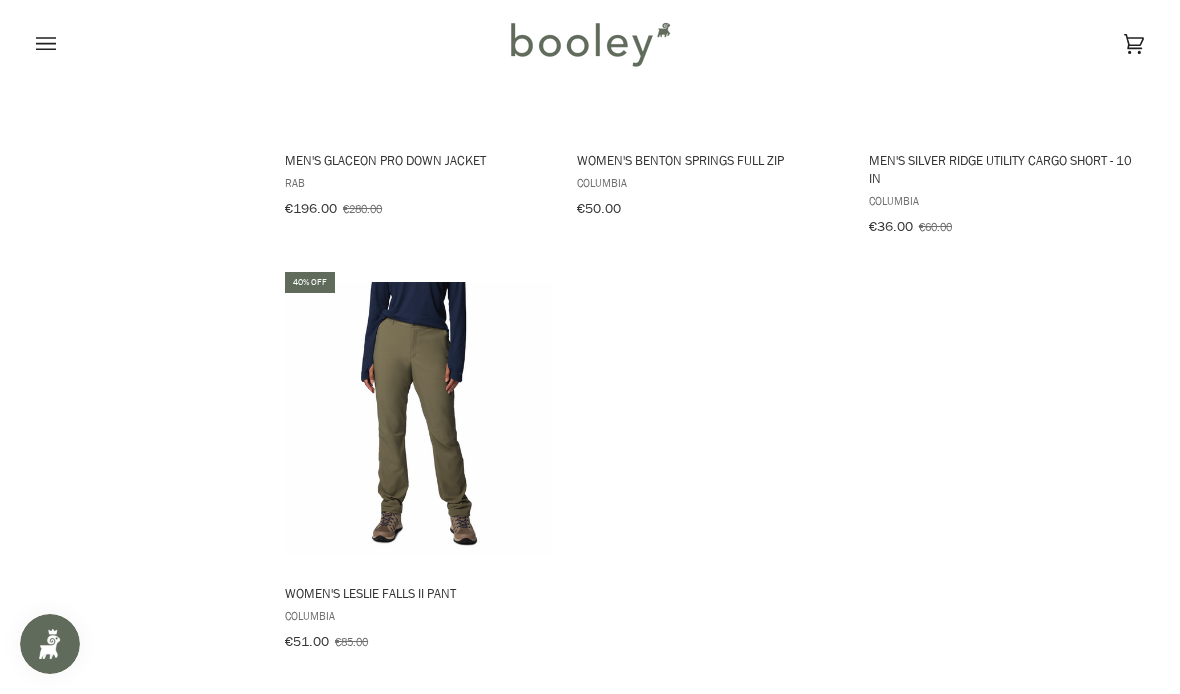 scroll, scrollTop: 22600, scrollLeft: 0, axis: vertical 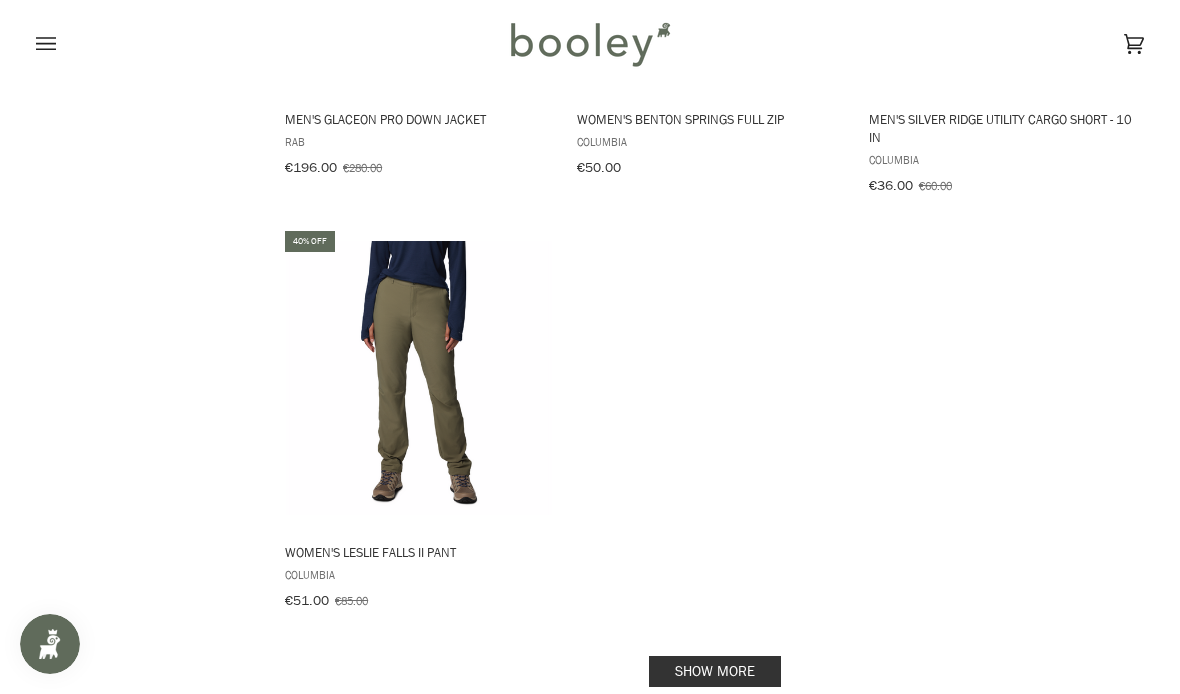 click on "Show more" at bounding box center (715, 671) 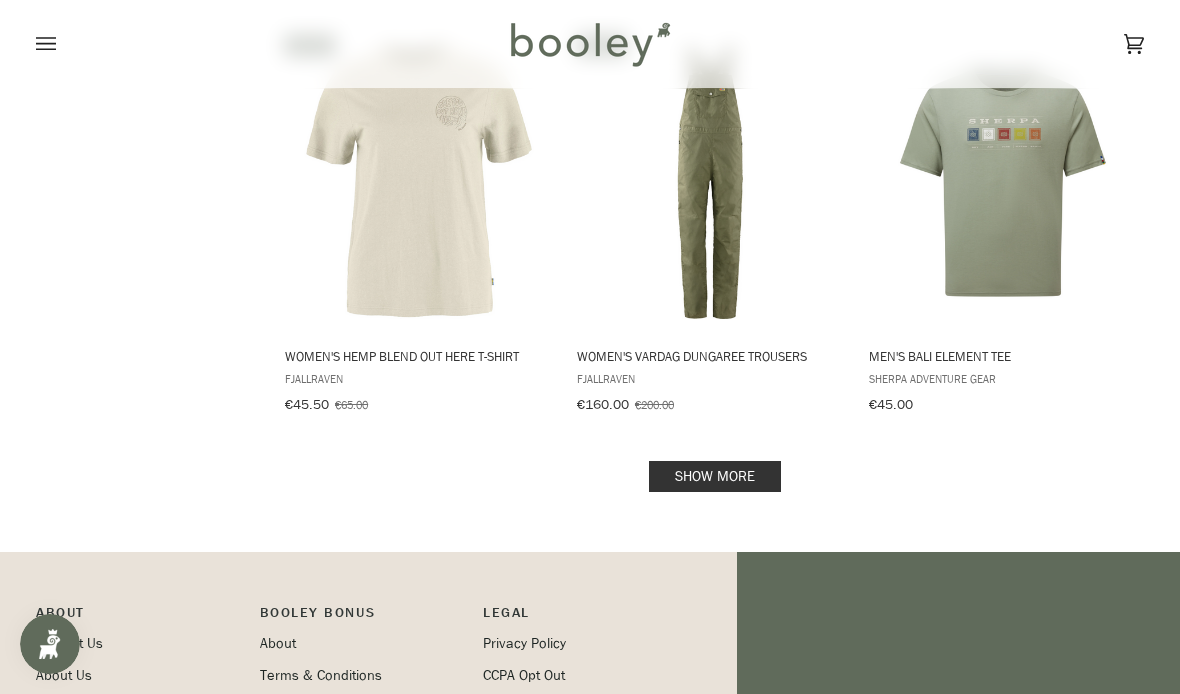 scroll, scrollTop: 25390, scrollLeft: 0, axis: vertical 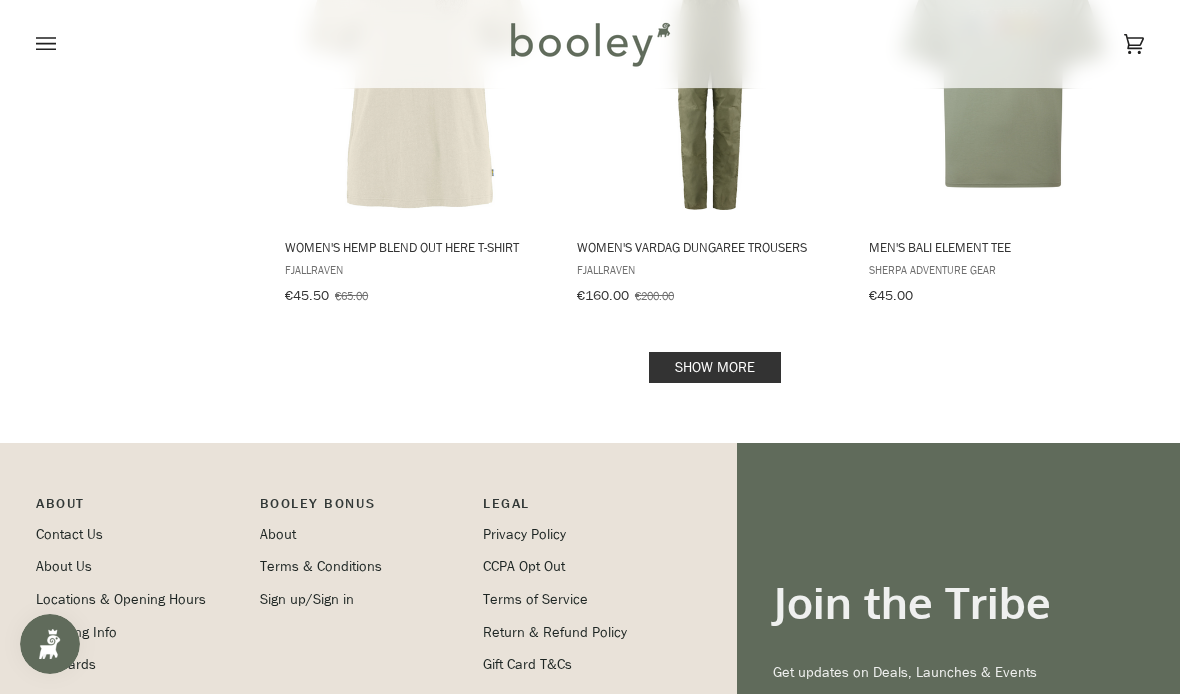click on "Show more" at bounding box center [715, 367] 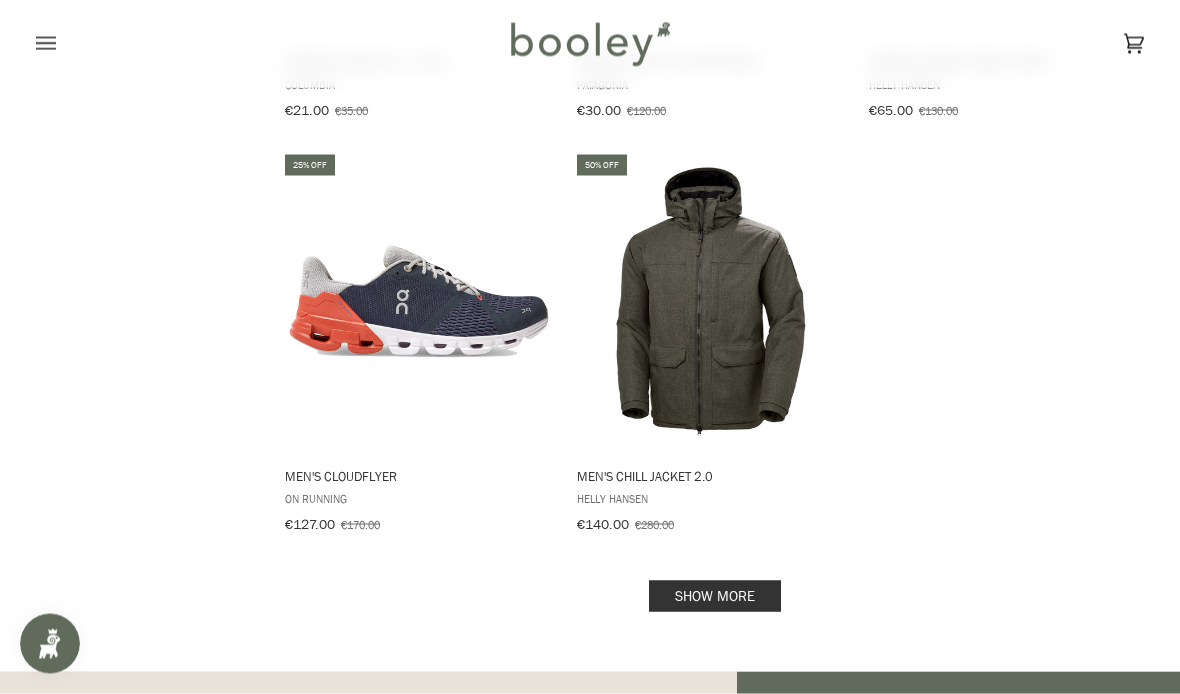 scroll, scrollTop: 28062, scrollLeft: 0, axis: vertical 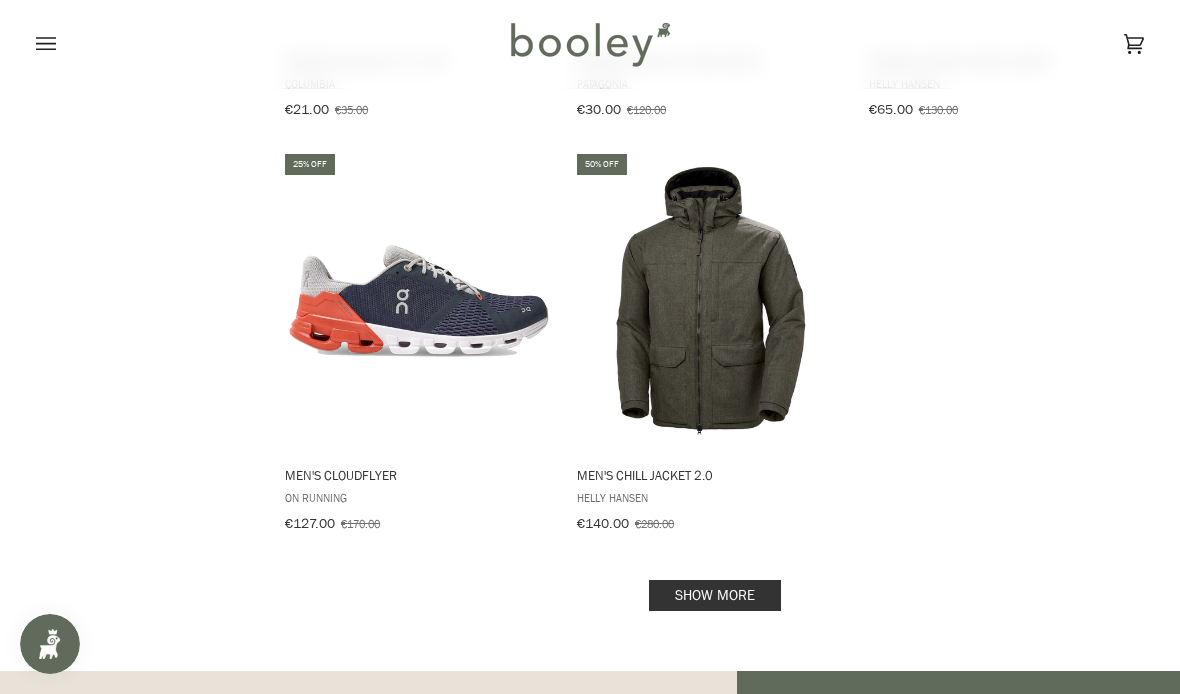 click on "Show more" at bounding box center (715, 595) 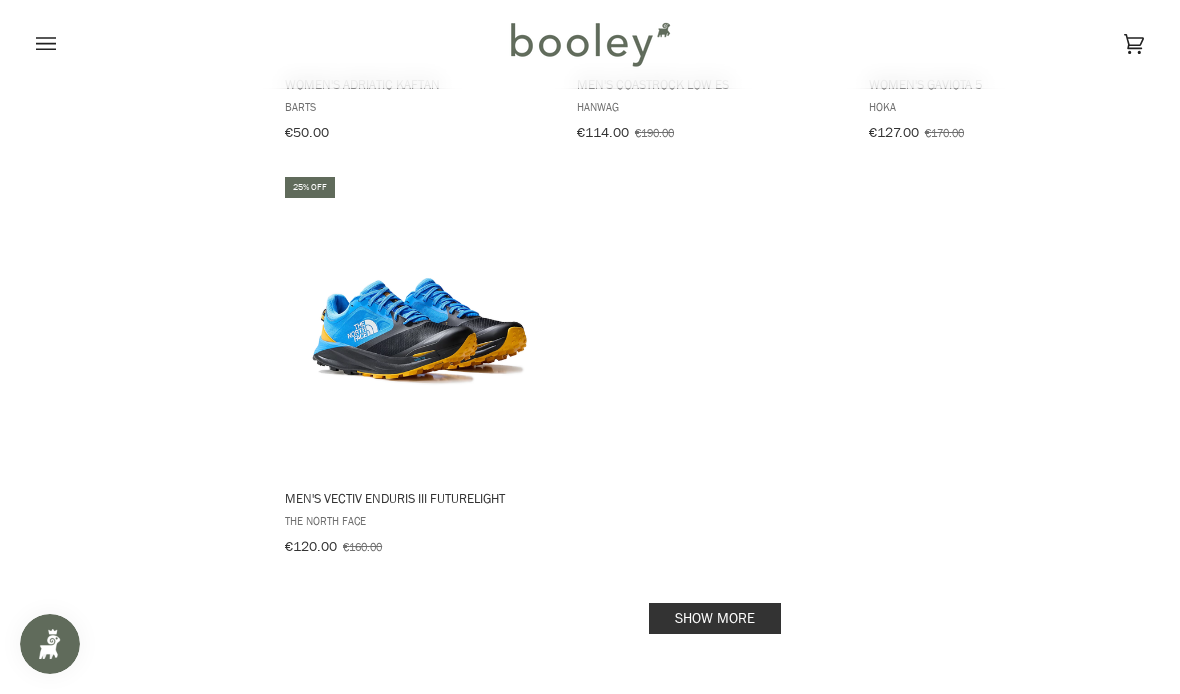 scroll, scrollTop: 30934, scrollLeft: 0, axis: vertical 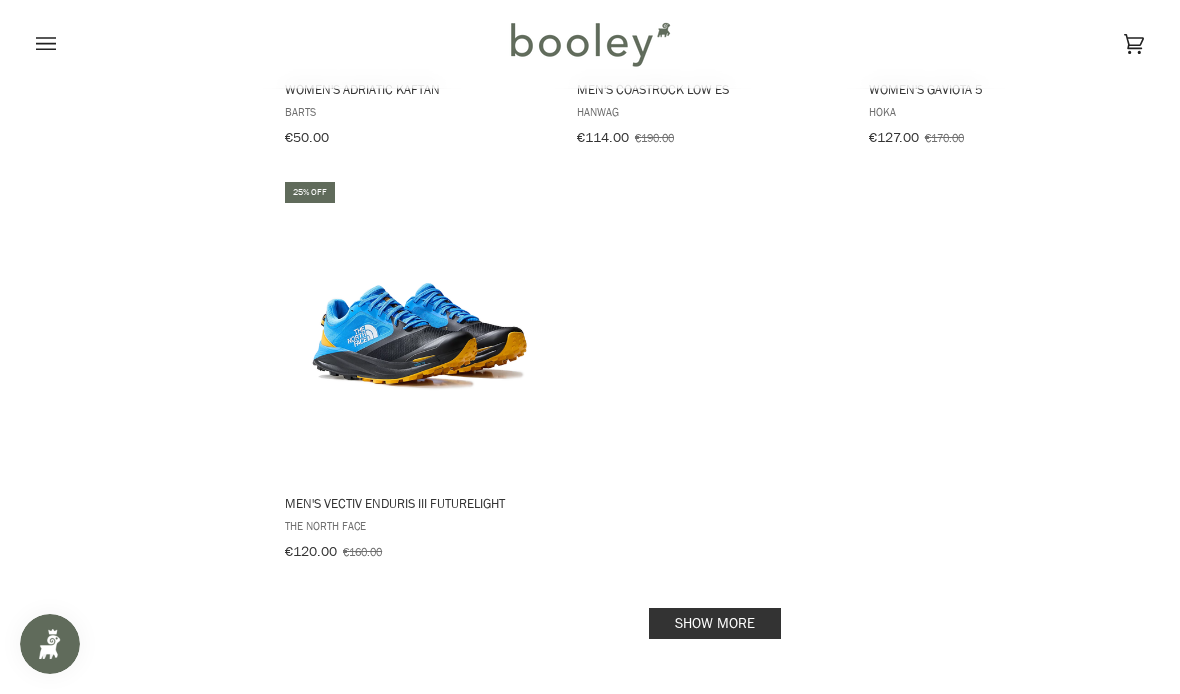 click on "Show more" at bounding box center [715, 623] 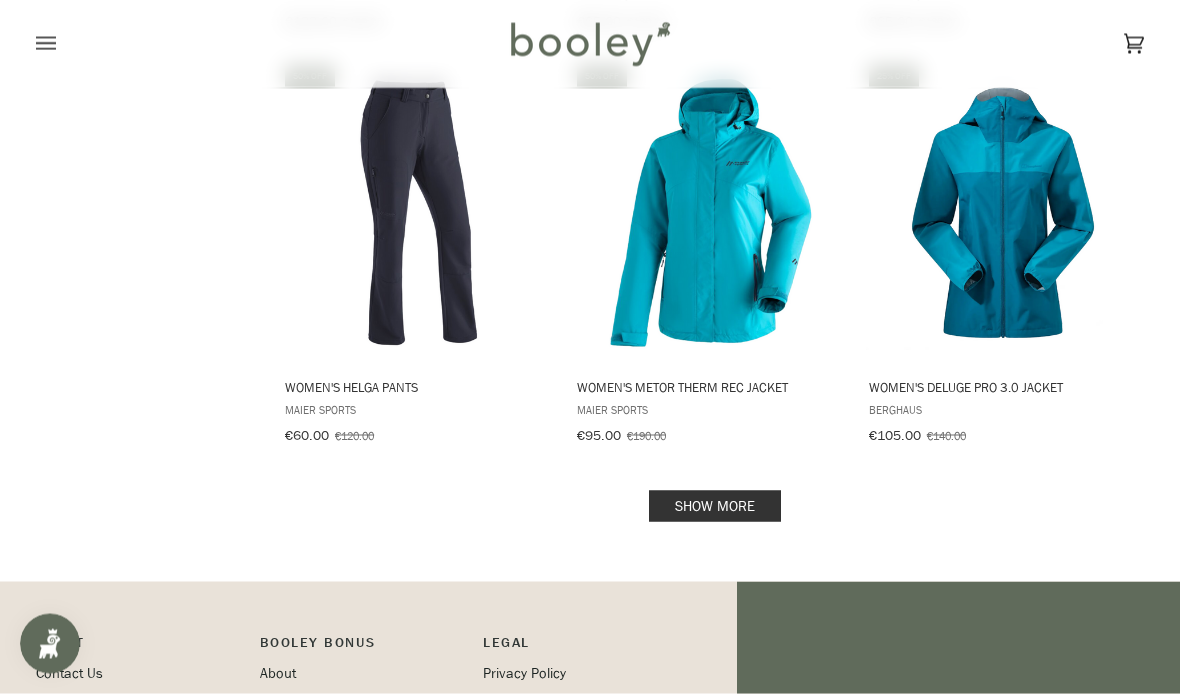 scroll, scrollTop: 33555, scrollLeft: 0, axis: vertical 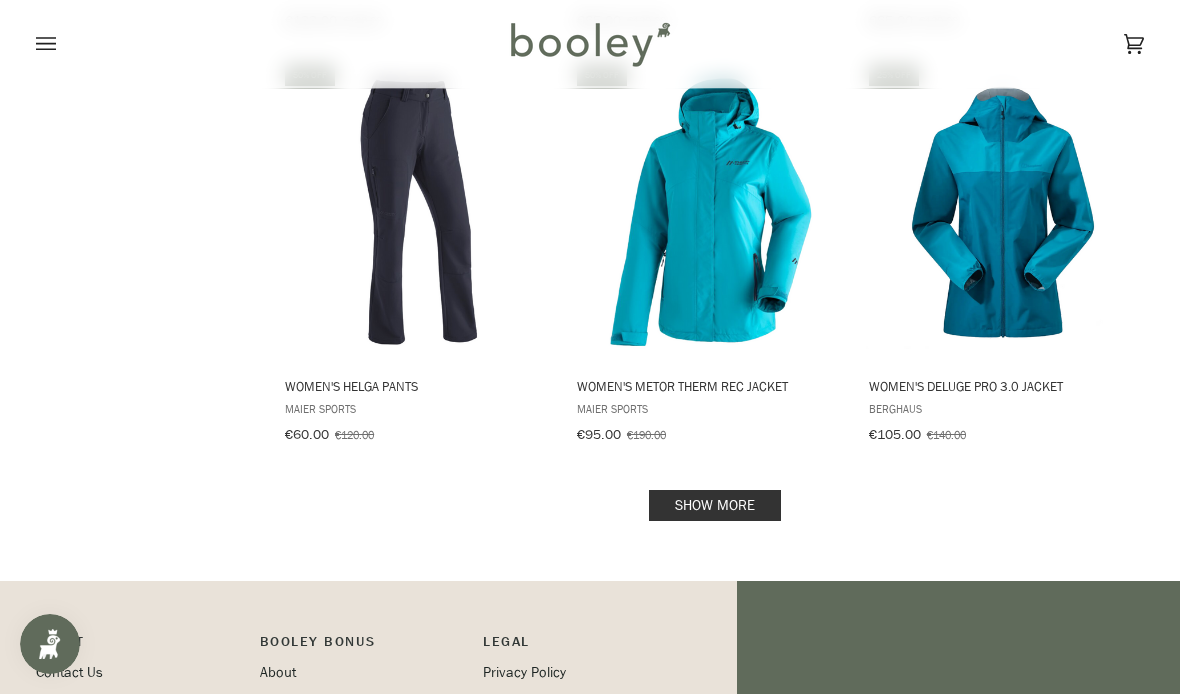 click on "Show more" at bounding box center [715, 505] 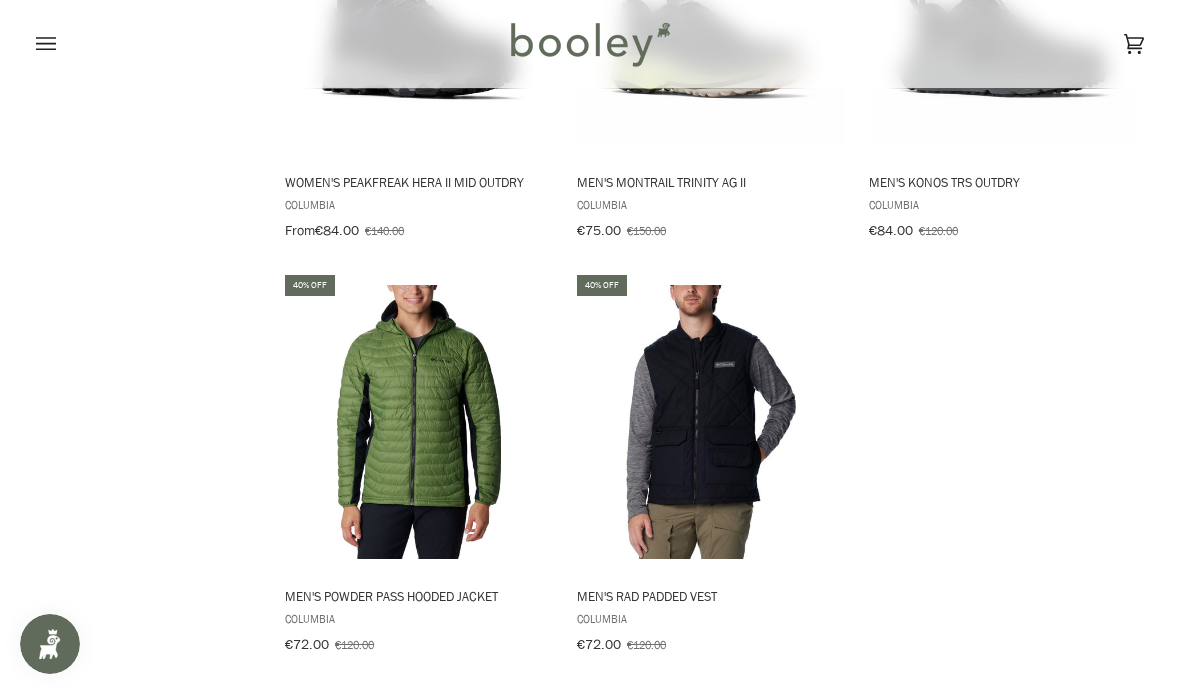 scroll, scrollTop: 36272, scrollLeft: 0, axis: vertical 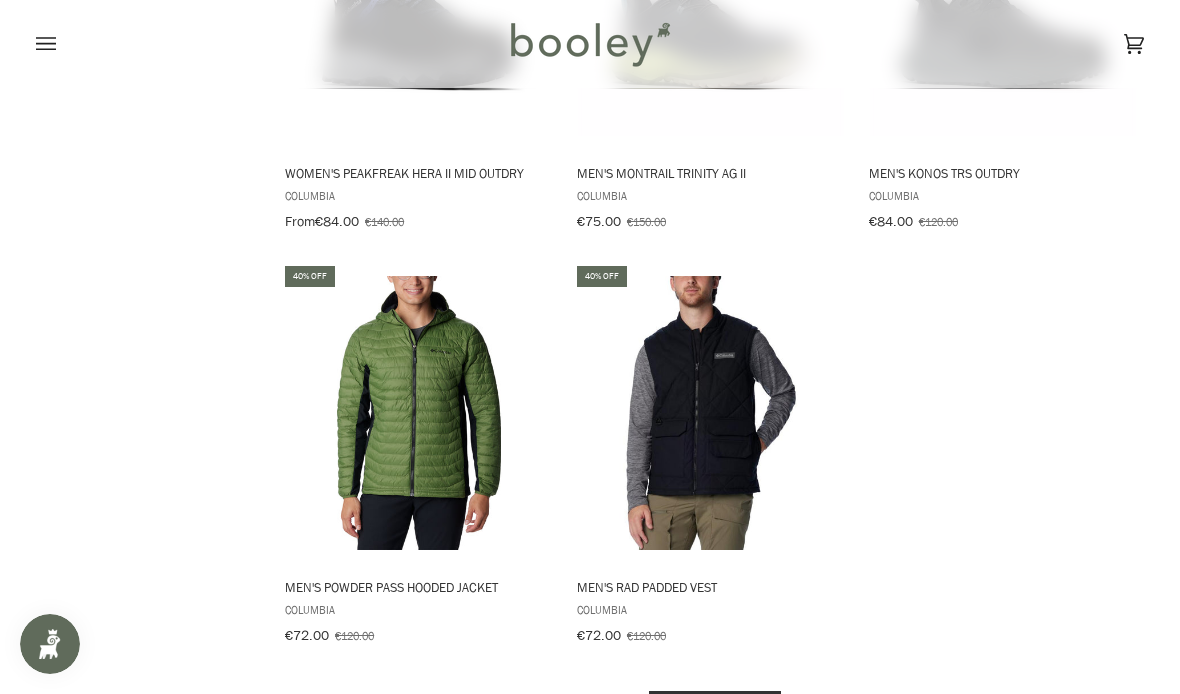 click on "Show more" at bounding box center (715, 706) 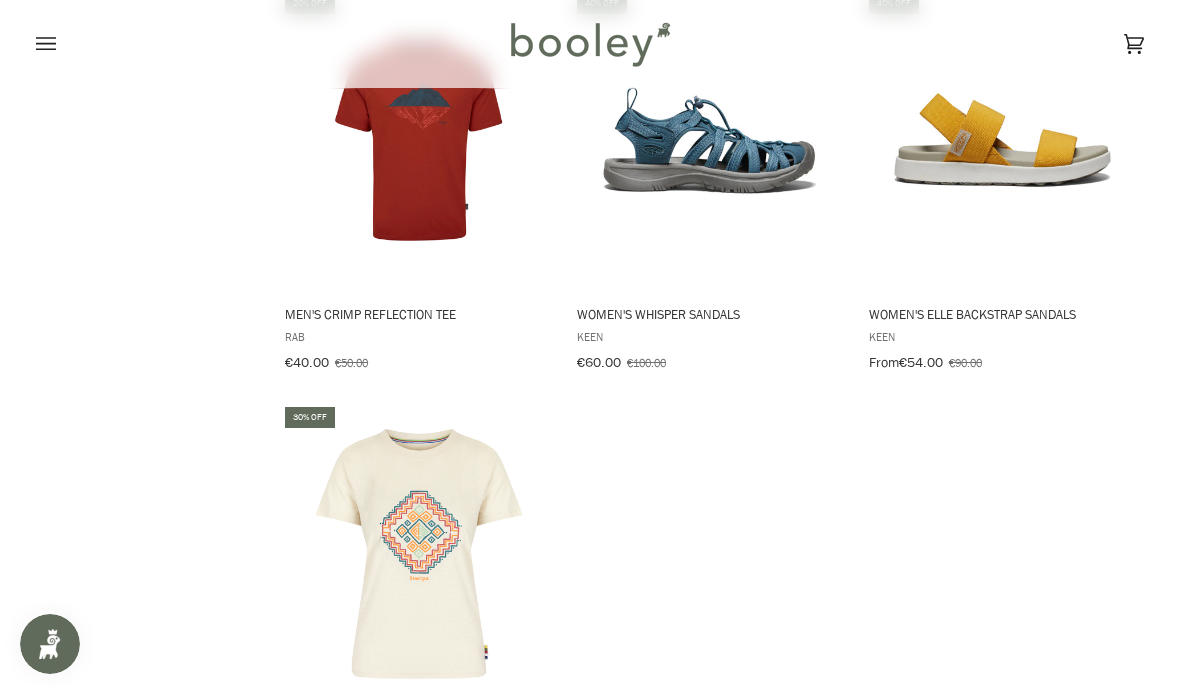 scroll, scrollTop: 39080, scrollLeft: 0, axis: vertical 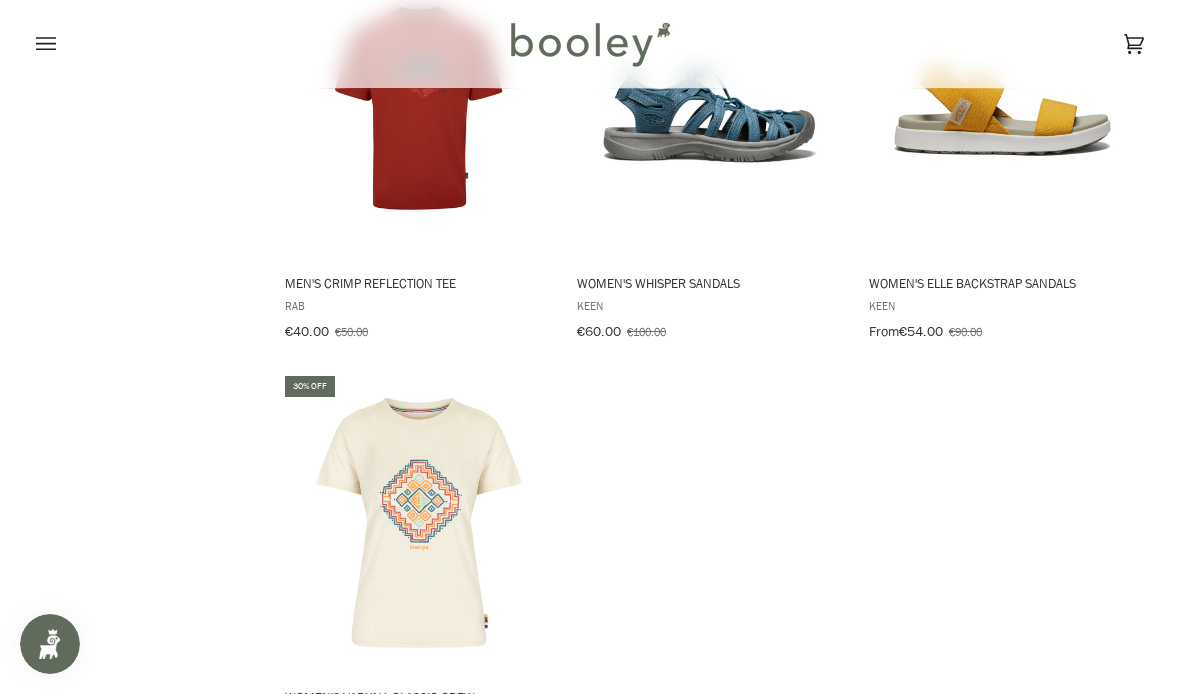 click on "Show more" at bounding box center (715, 816) 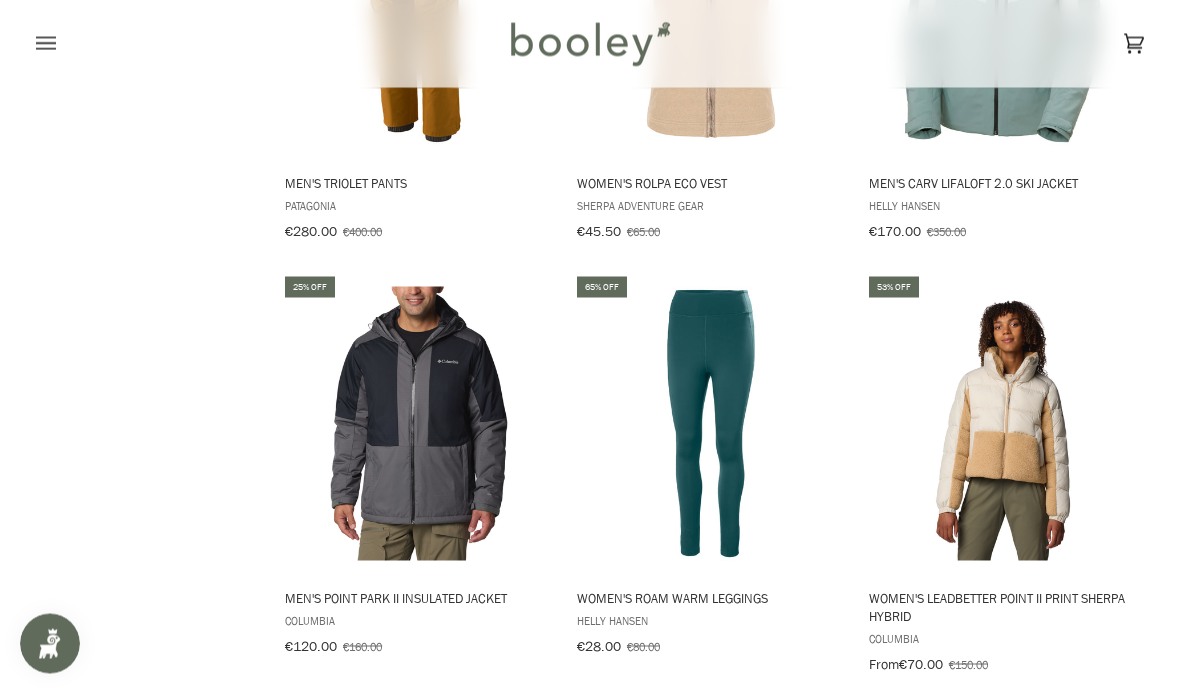 scroll, scrollTop: 41666, scrollLeft: 0, axis: vertical 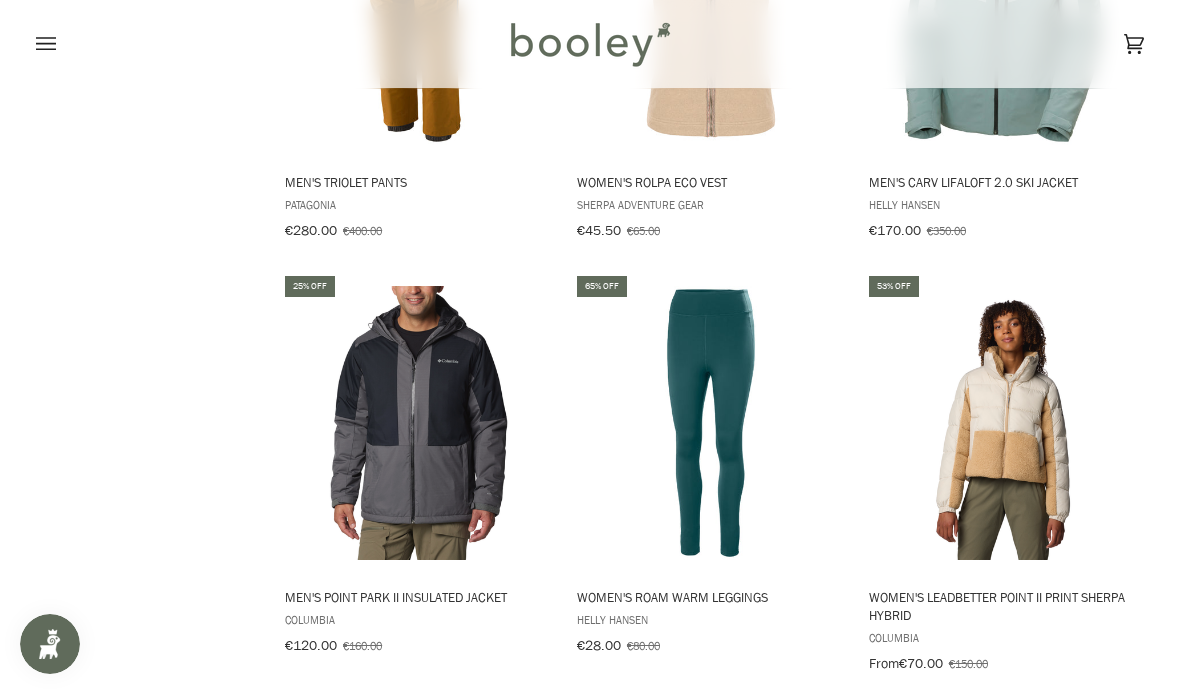 click on "Show more" at bounding box center (715, 734) 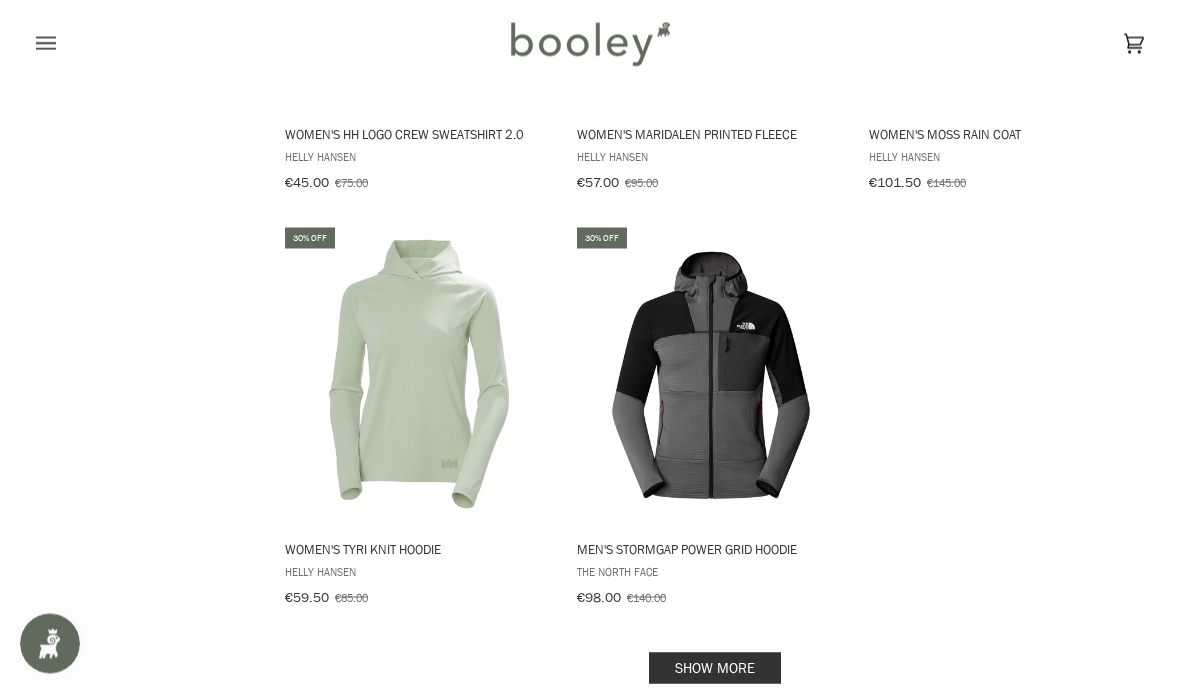 scroll, scrollTop: 44667, scrollLeft: 0, axis: vertical 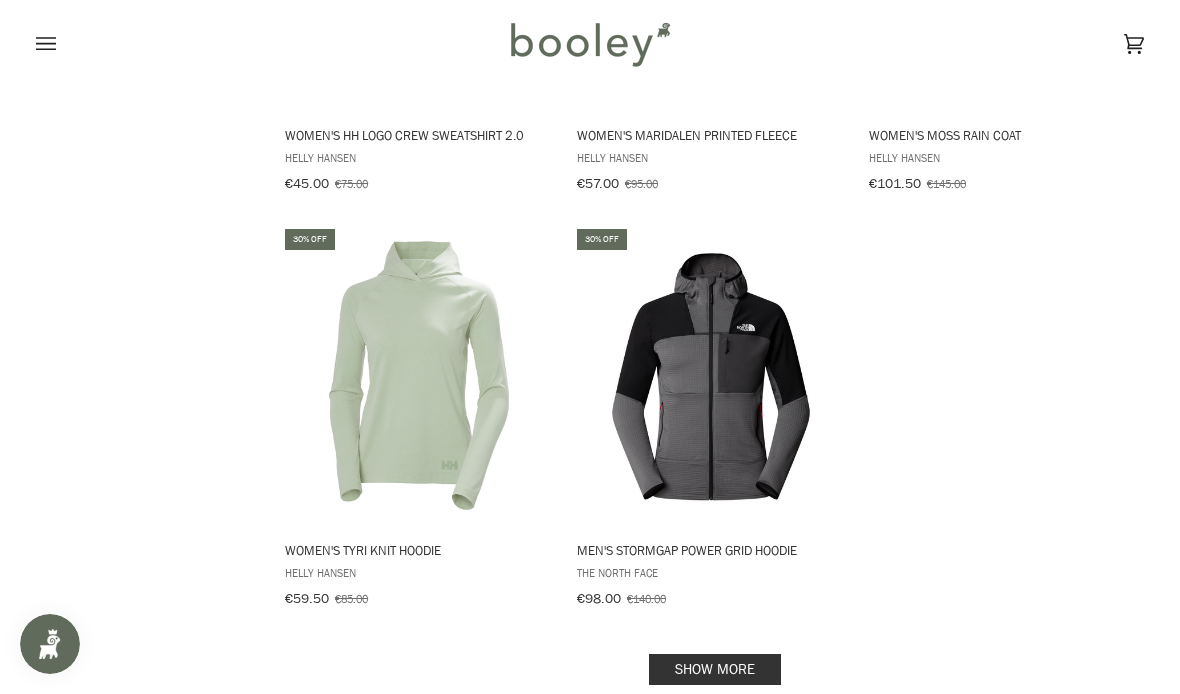 click on "Show more" at bounding box center (715, 669) 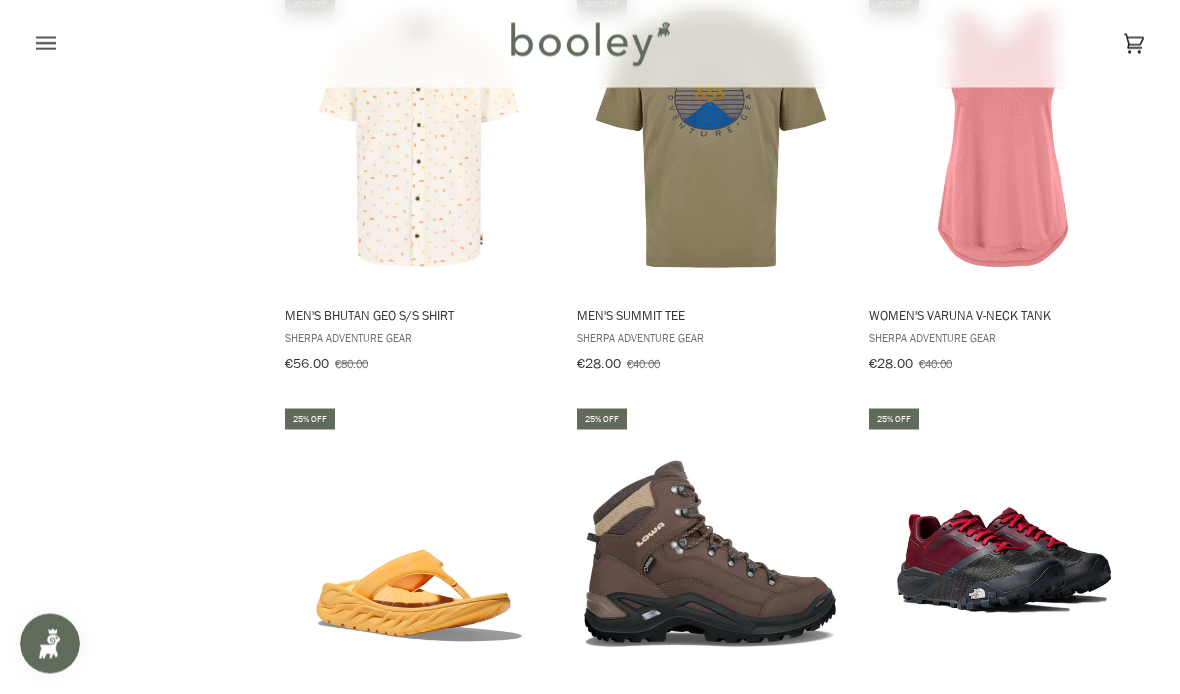 scroll, scrollTop: 39877, scrollLeft: 0, axis: vertical 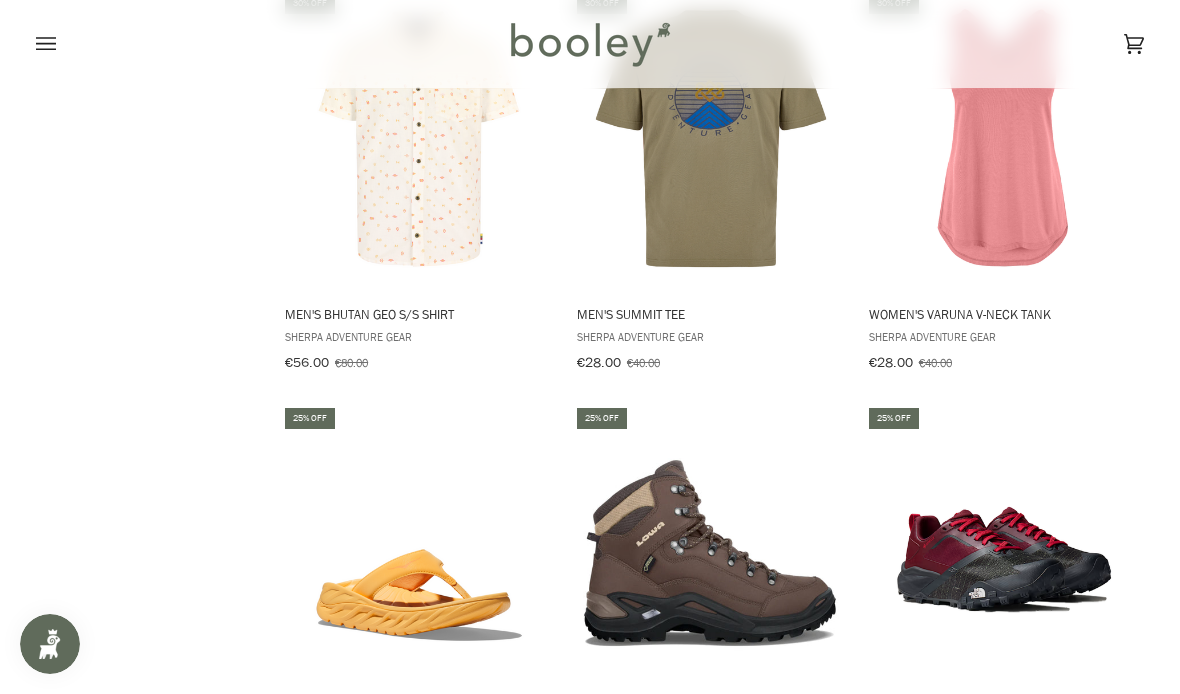 click at bounding box center [1003, 554] 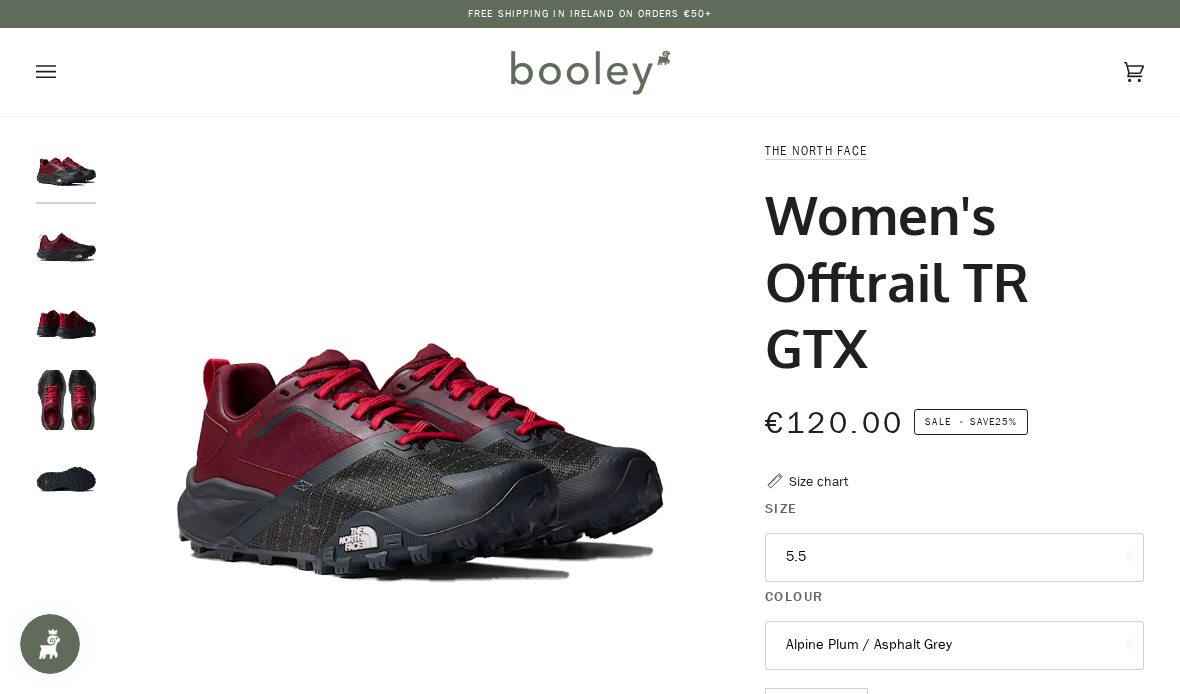 scroll, scrollTop: 0, scrollLeft: 0, axis: both 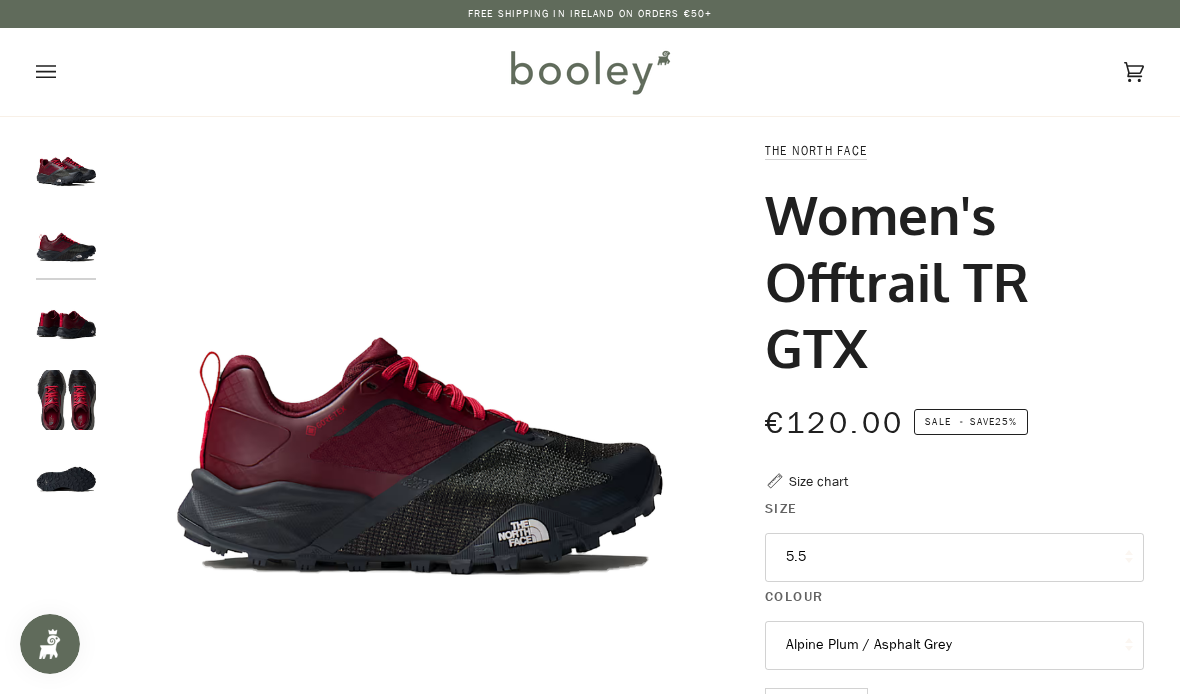 click at bounding box center (66, 323) 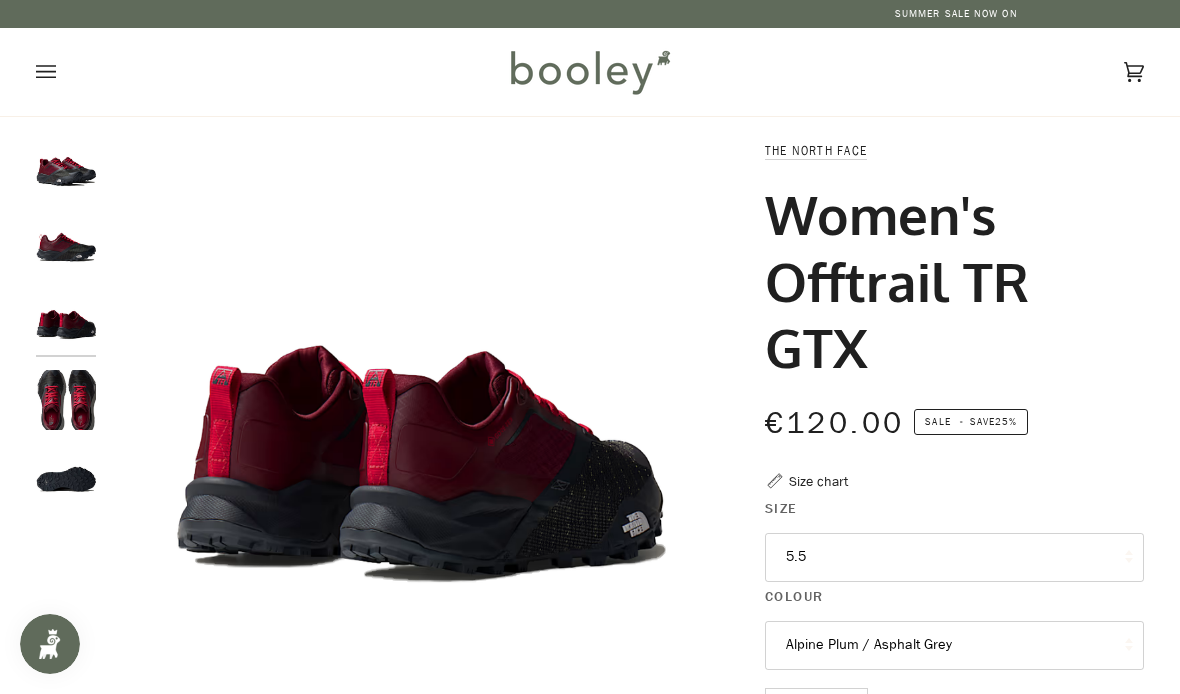 click at bounding box center [66, 400] 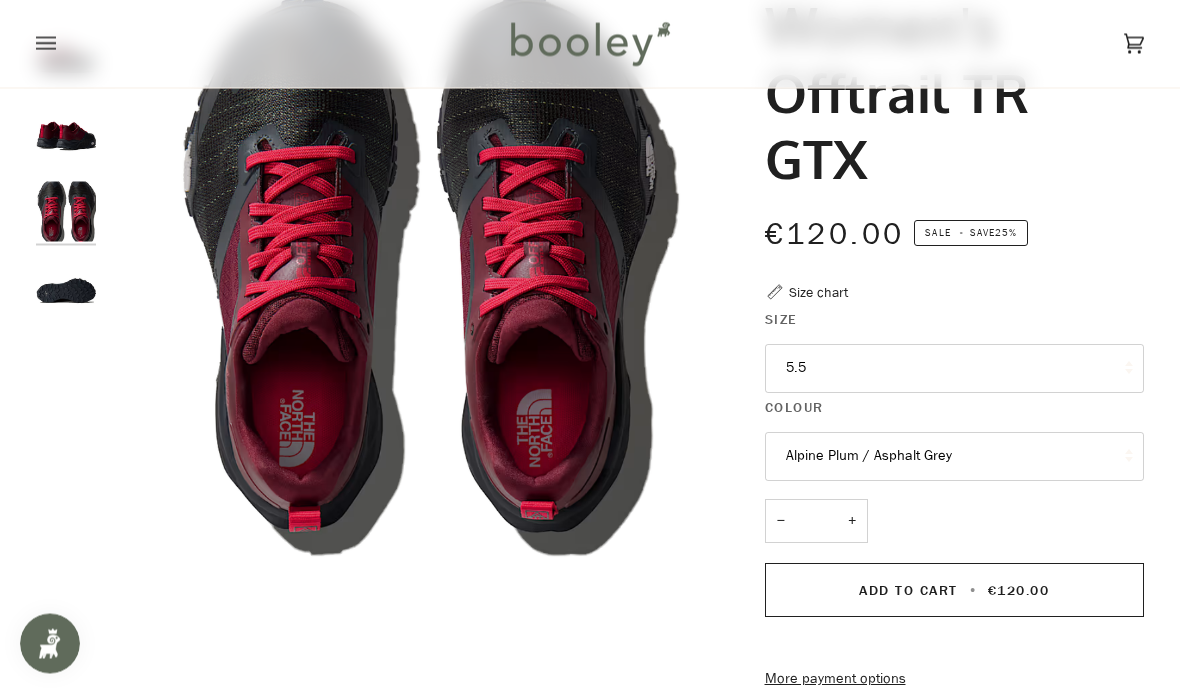 scroll, scrollTop: 189, scrollLeft: 0, axis: vertical 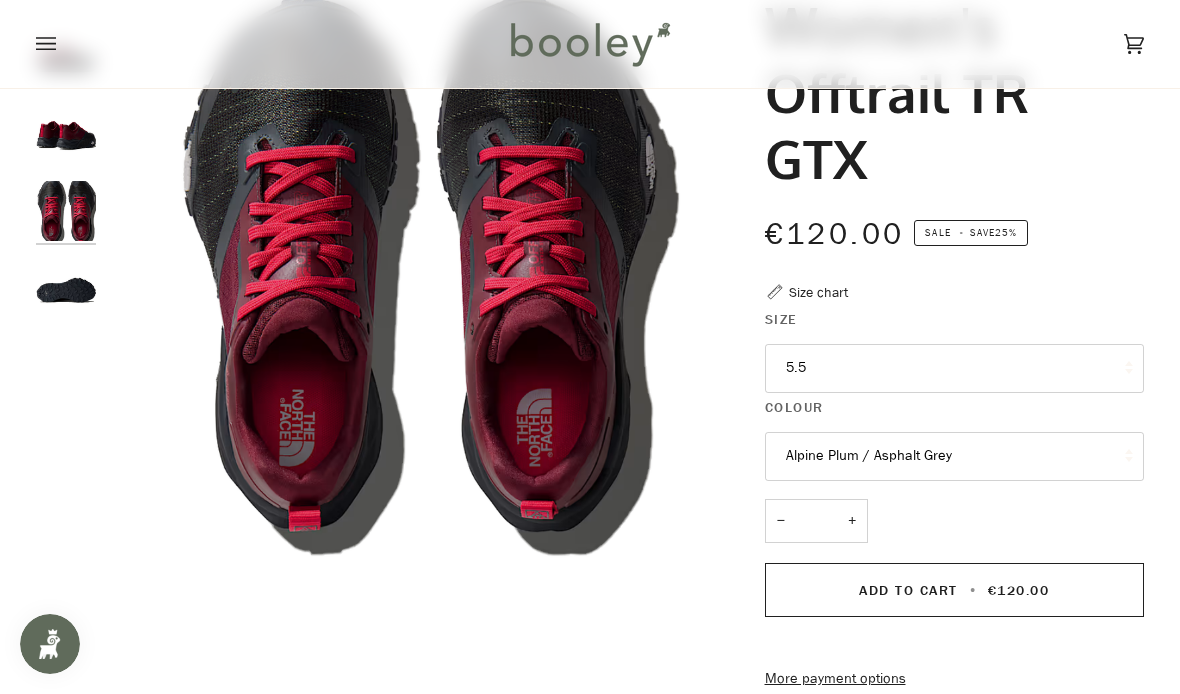 click on "5.5" at bounding box center (955, 368) 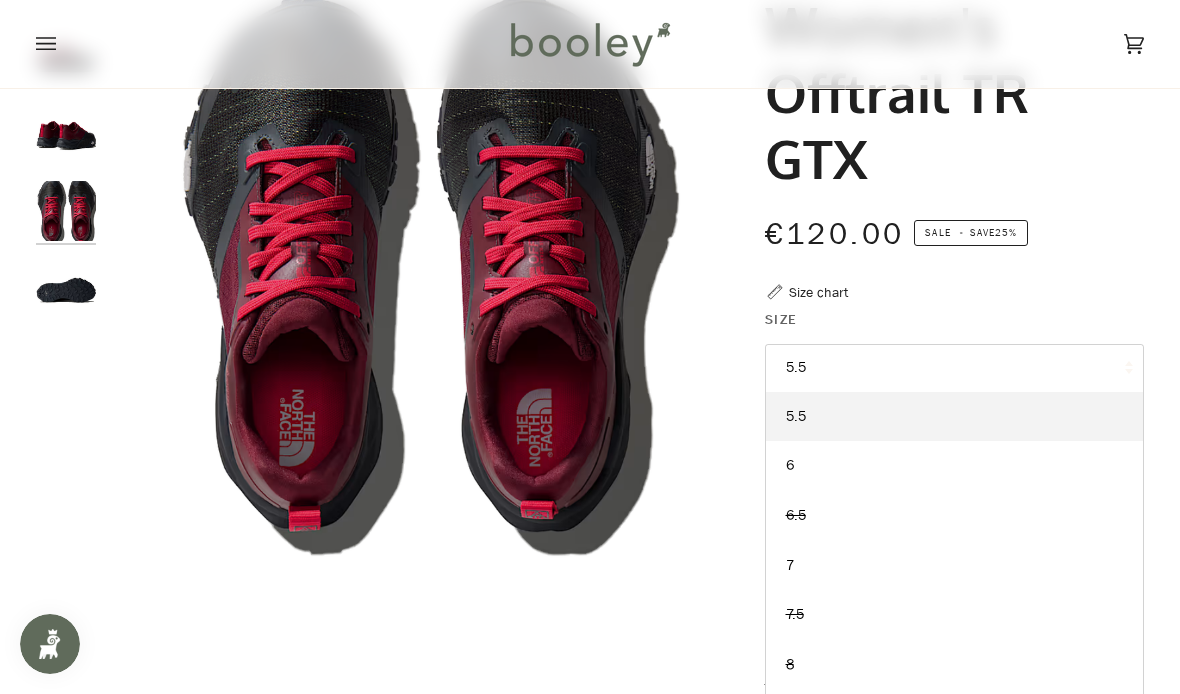 click on "7" at bounding box center [955, 566] 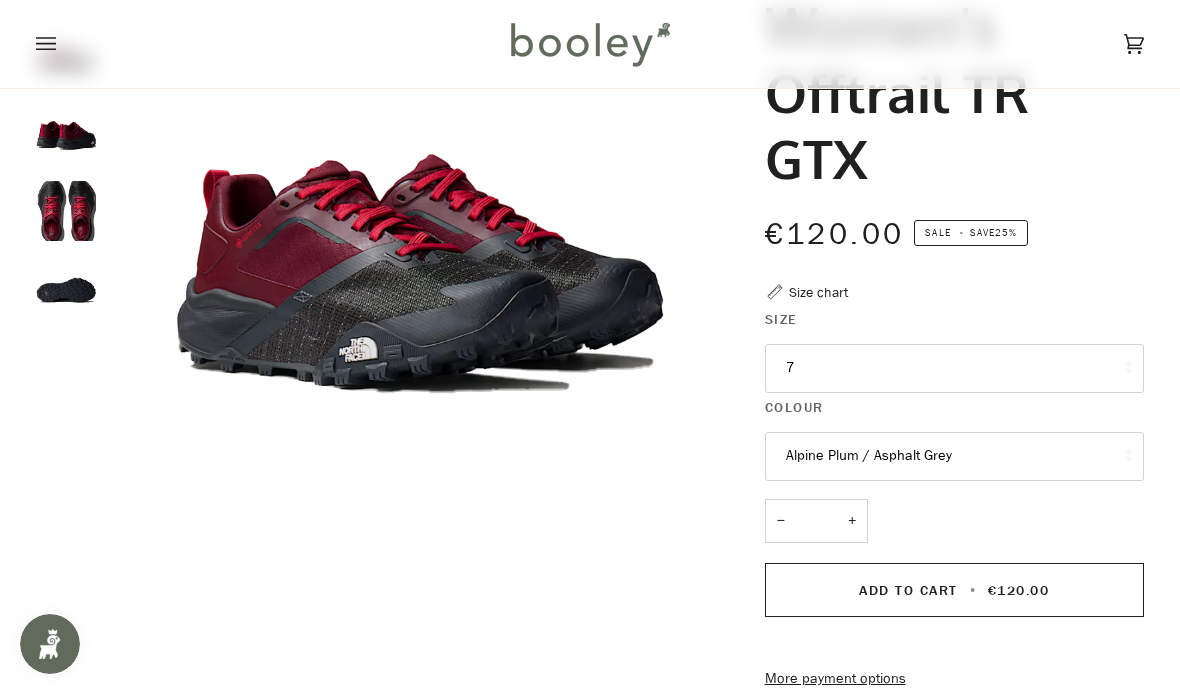 click on "Alpine Plum / Asphalt Grey" at bounding box center (955, 456) 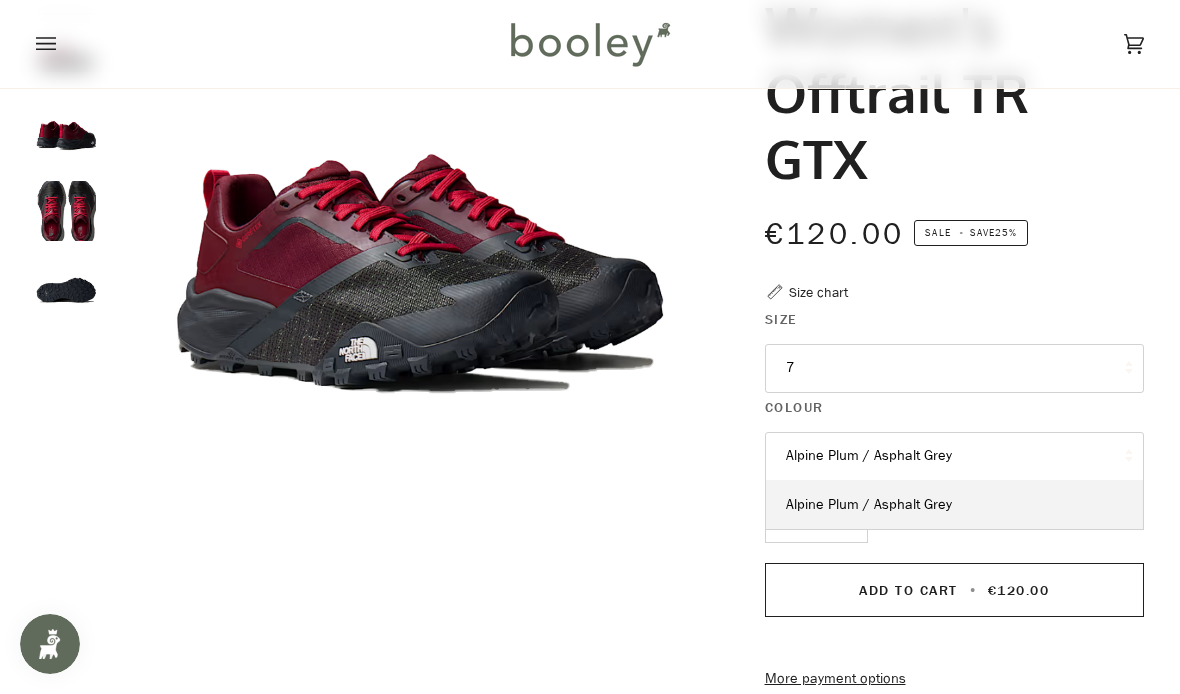 click on "The North Face
Women's Offtrail TR GTX
€120.00
Sale
•
Save
25%
Size chart
Size
7
5.5
6" at bounding box center [937, 513] 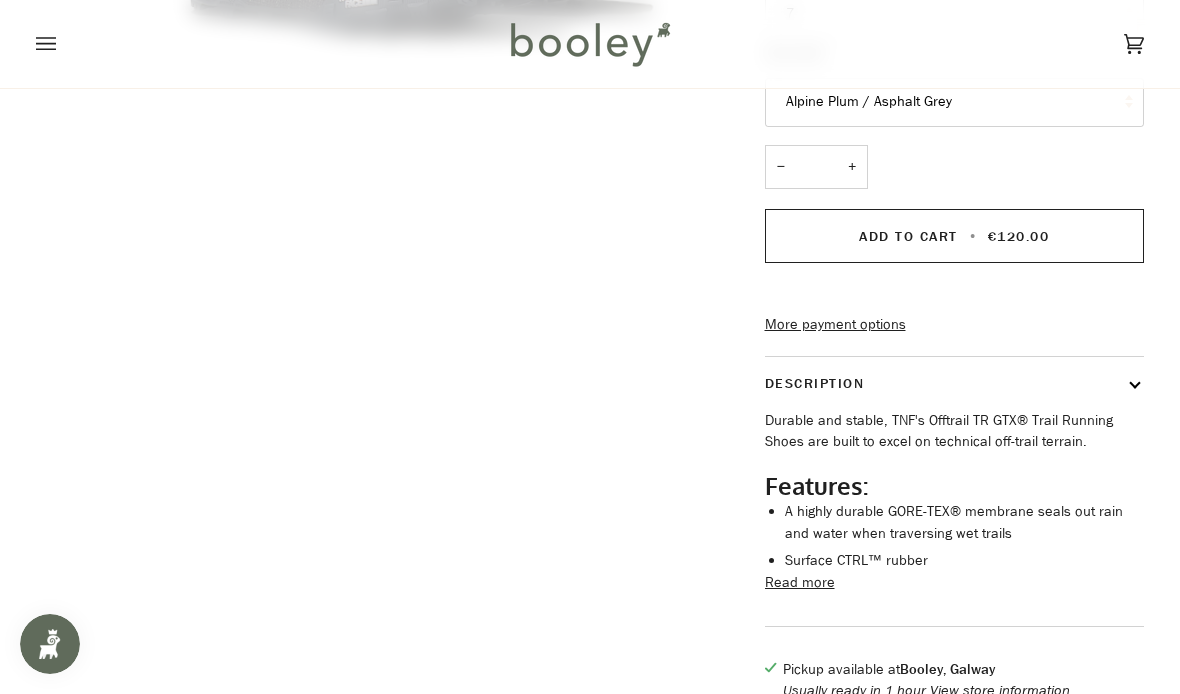 scroll, scrollTop: 554, scrollLeft: 0, axis: vertical 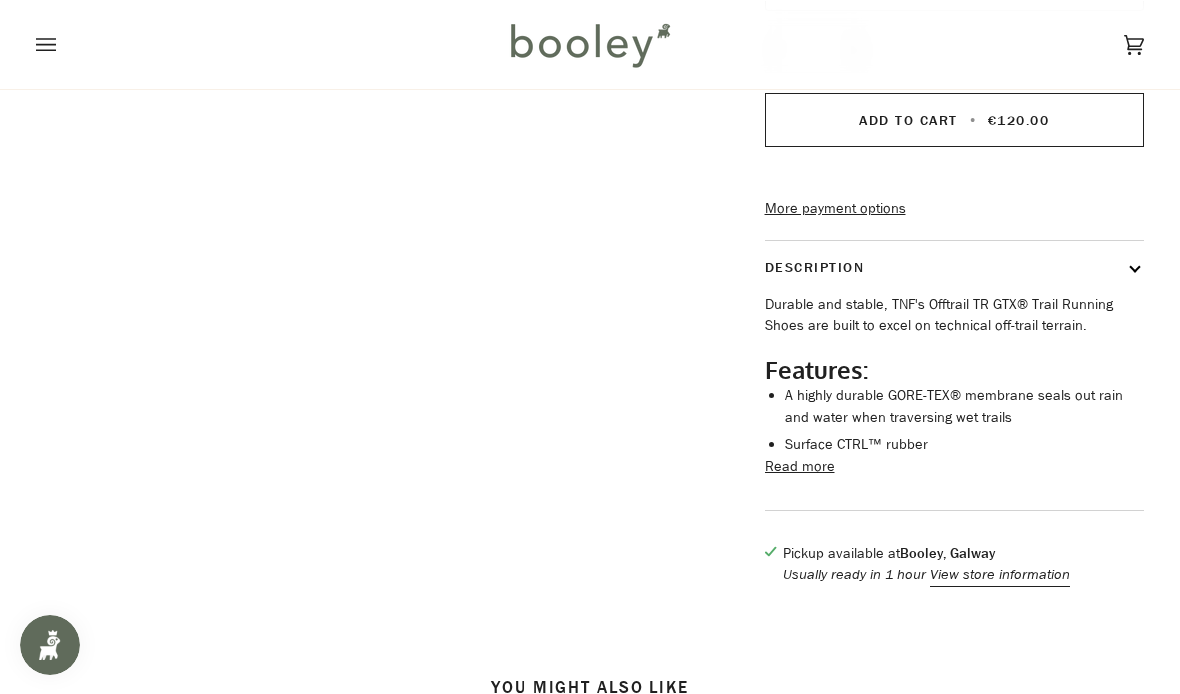 click on "Read more" at bounding box center (800, 466) 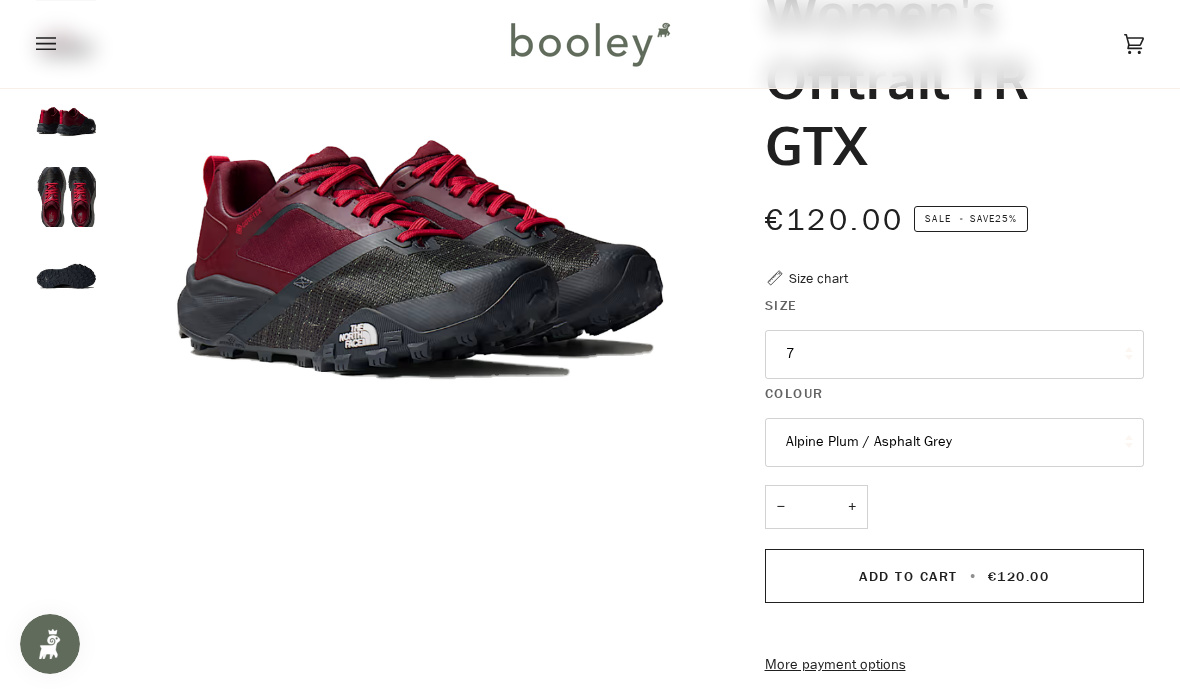 scroll, scrollTop: 204, scrollLeft: 0, axis: vertical 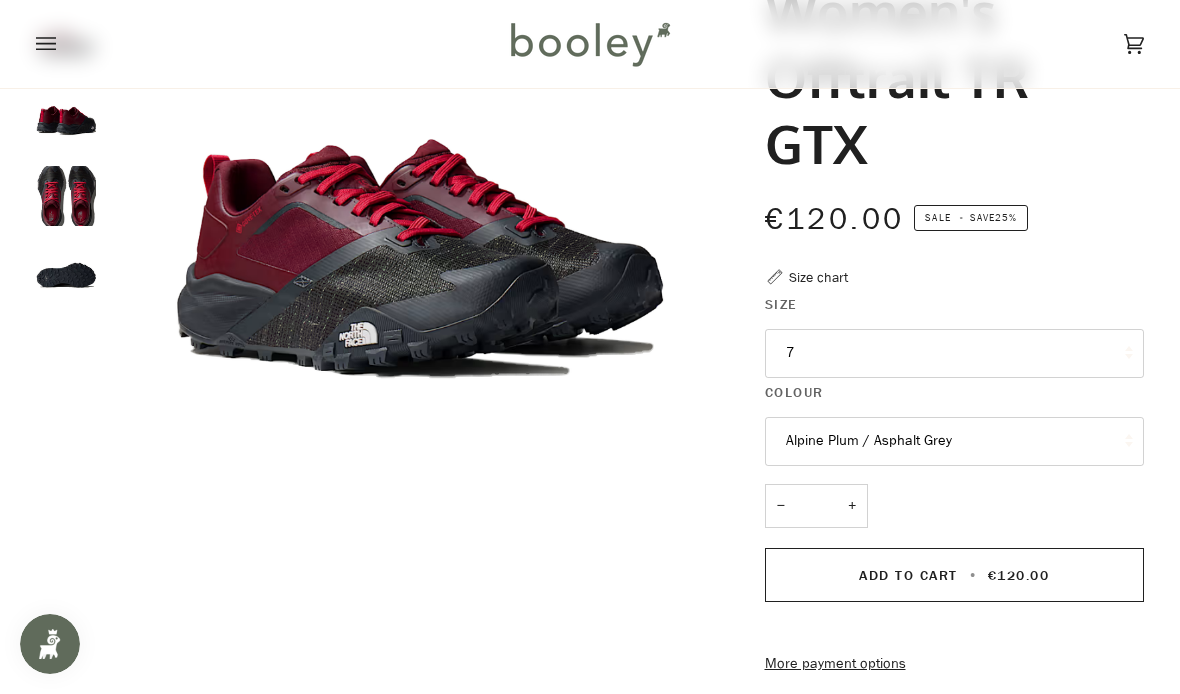 click on "Add to Cart" at bounding box center [908, 575] 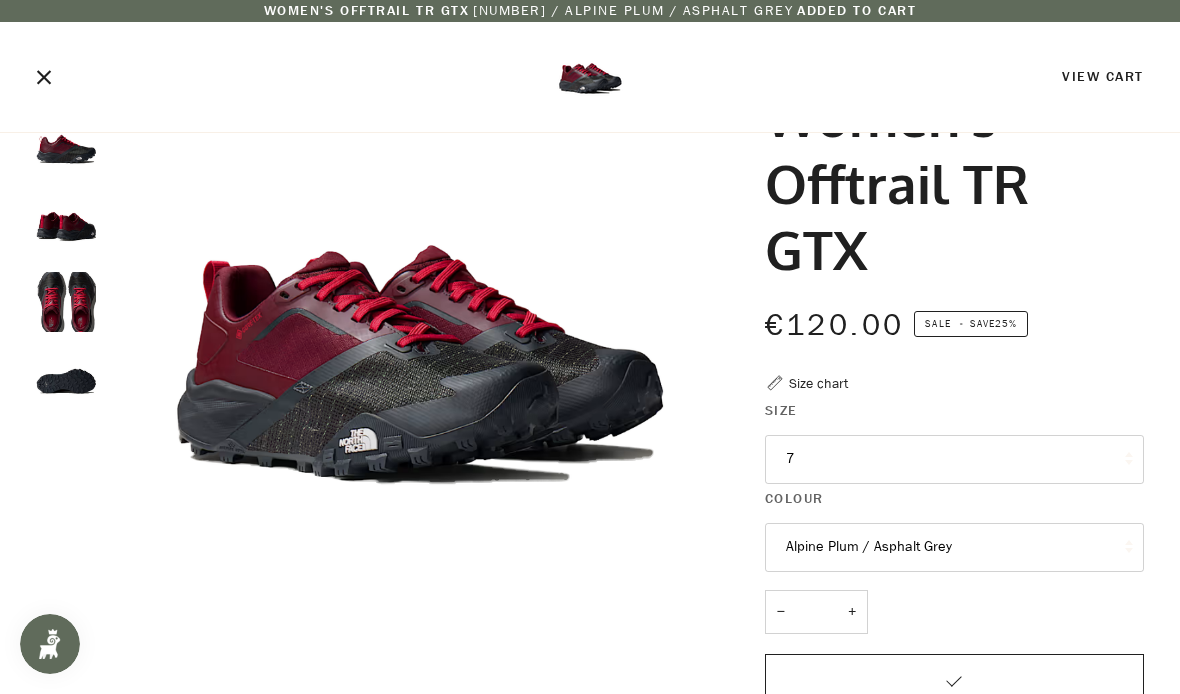 scroll, scrollTop: 0, scrollLeft: 0, axis: both 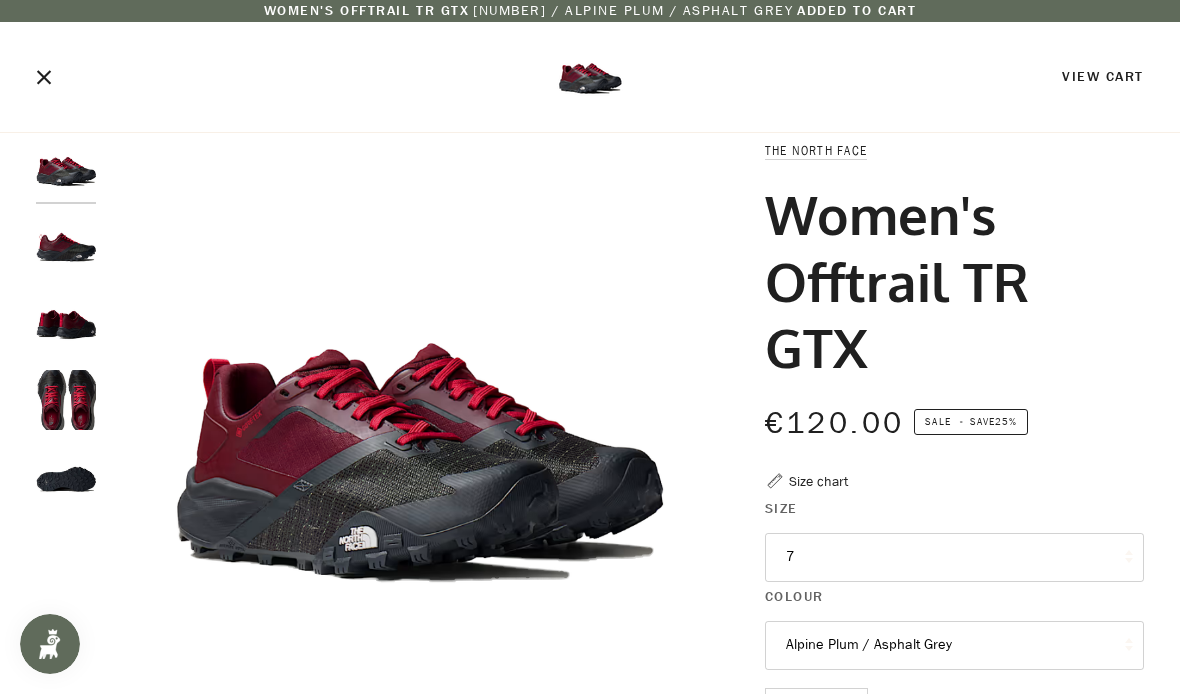 click on "View Cart" at bounding box center [590, 84] 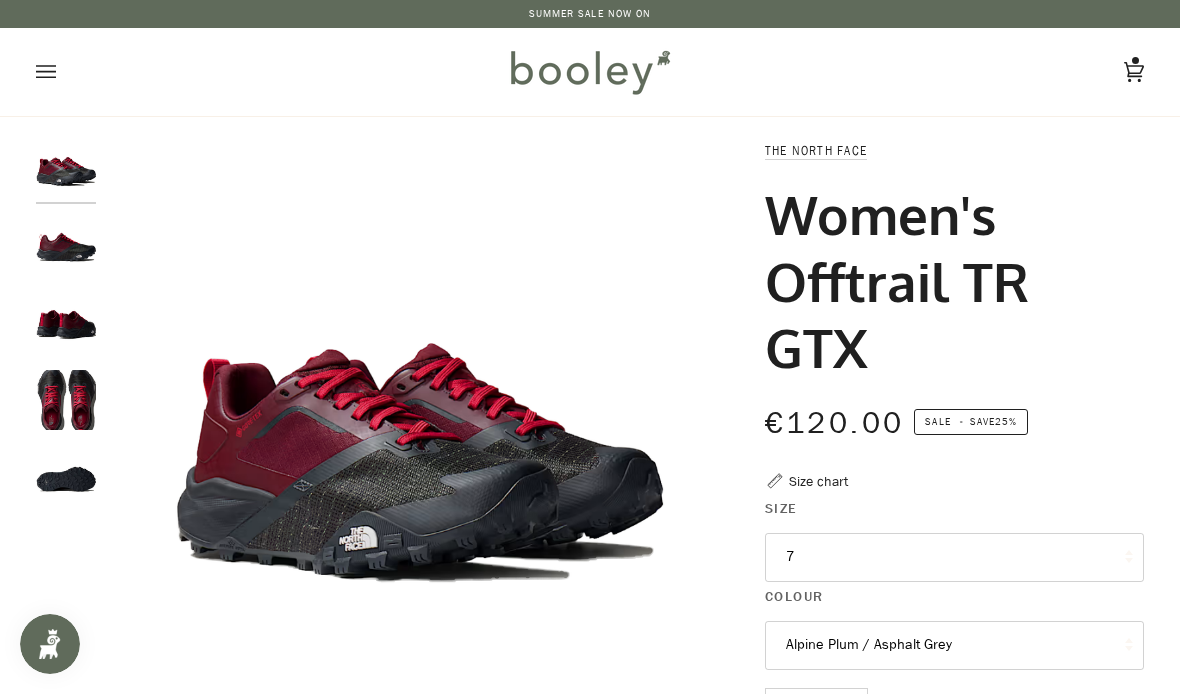 click at bounding box center (66, 72) 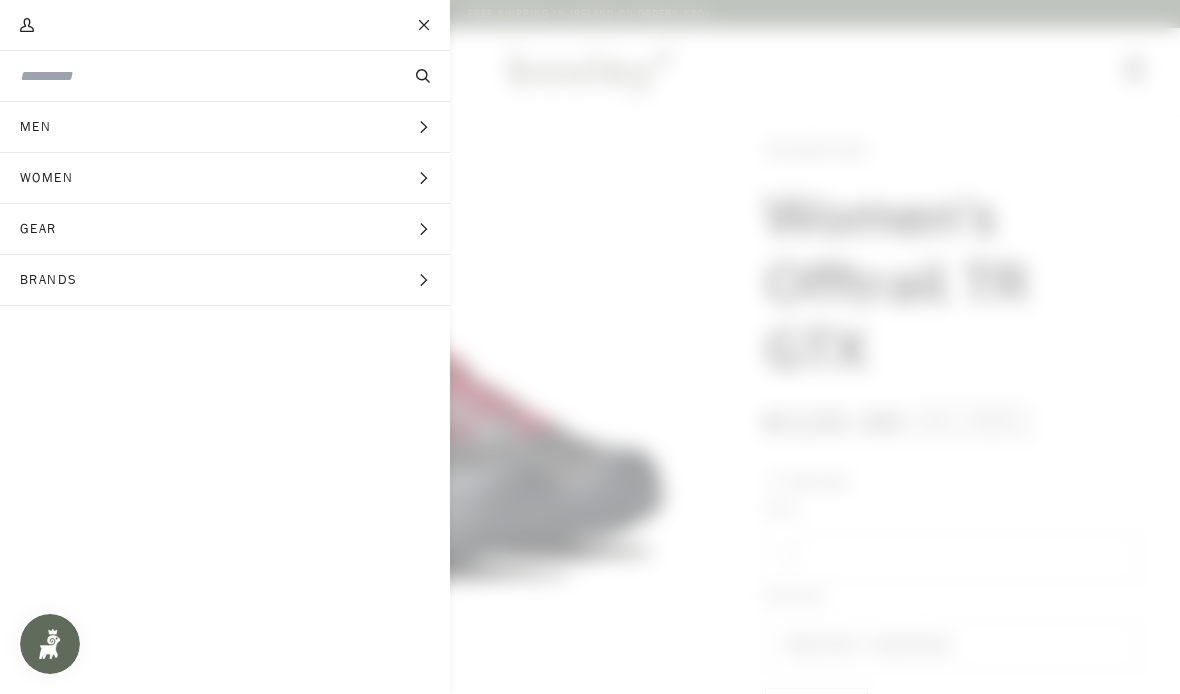 click on "My Account" at bounding box center (27, 25) 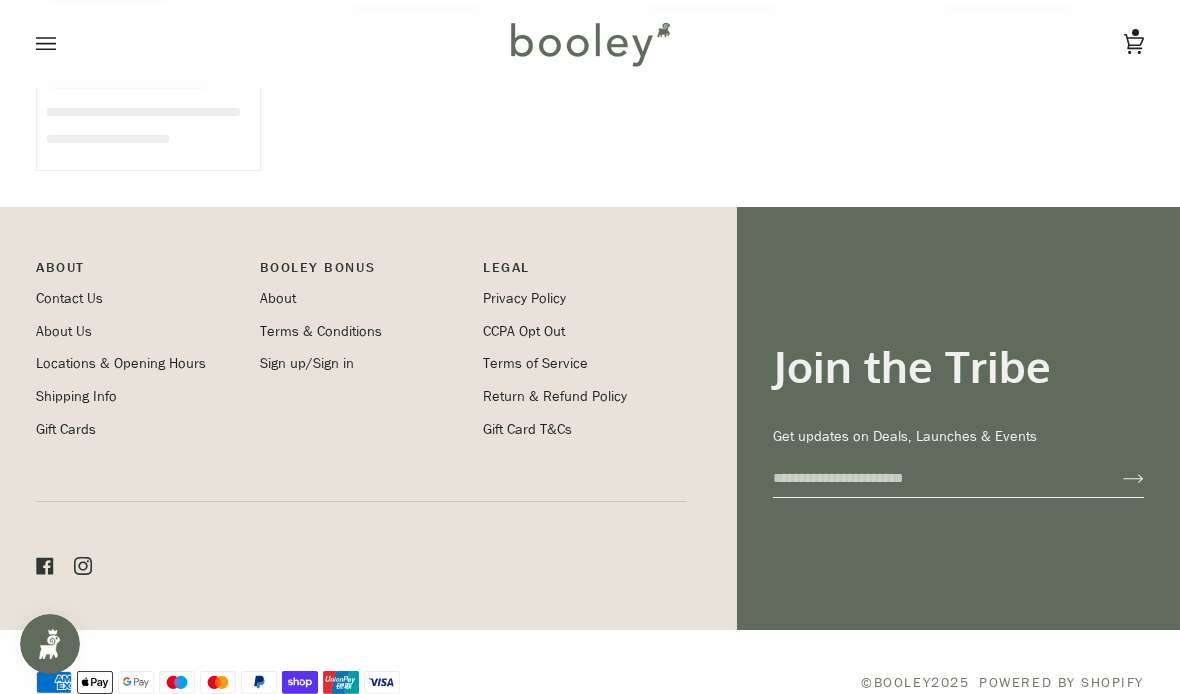 scroll, scrollTop: 0, scrollLeft: 0, axis: both 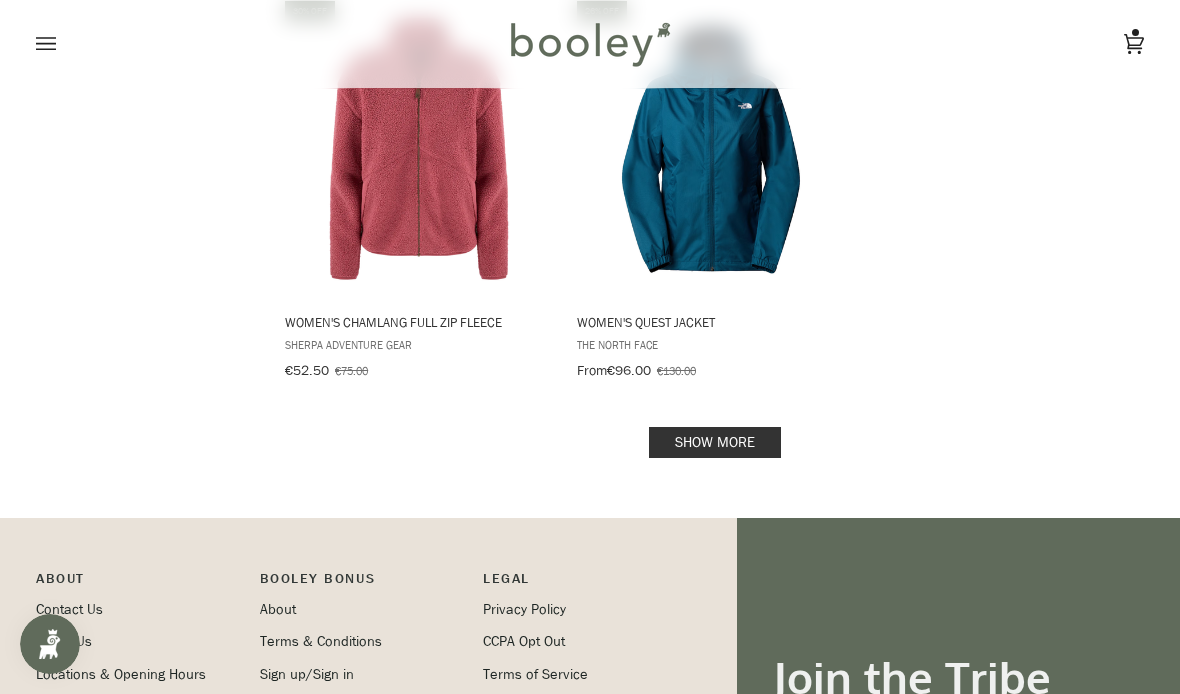 click on "Show more" at bounding box center (715, 442) 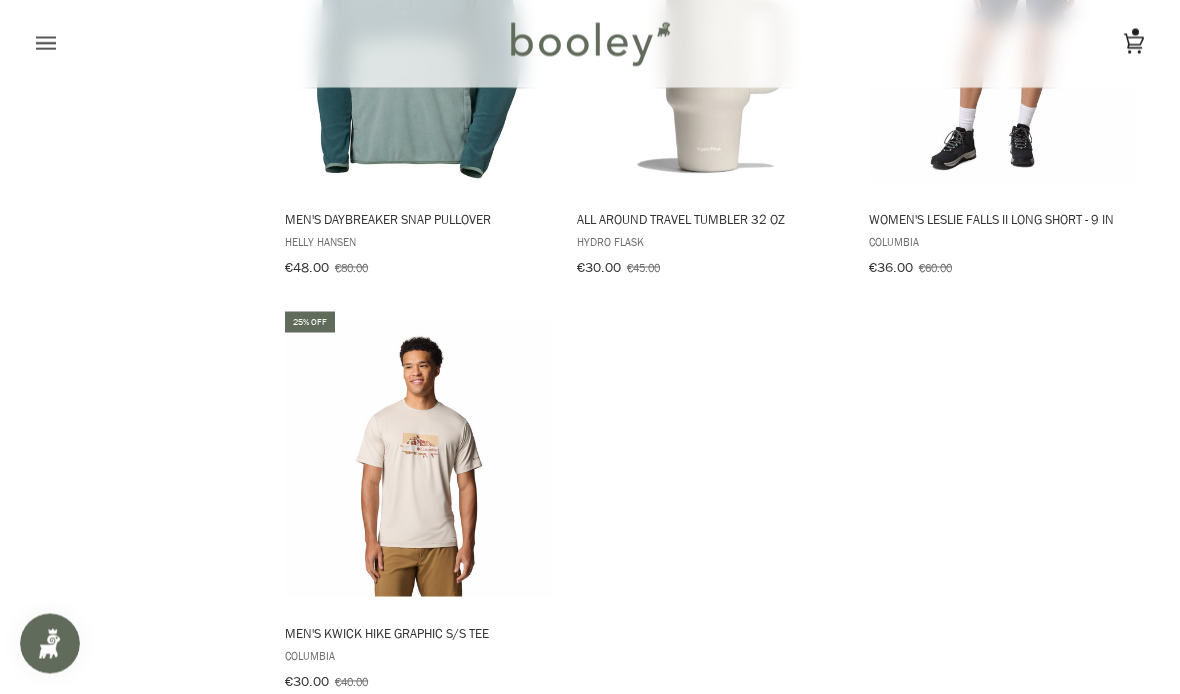 scroll, scrollTop: 5822, scrollLeft: 0, axis: vertical 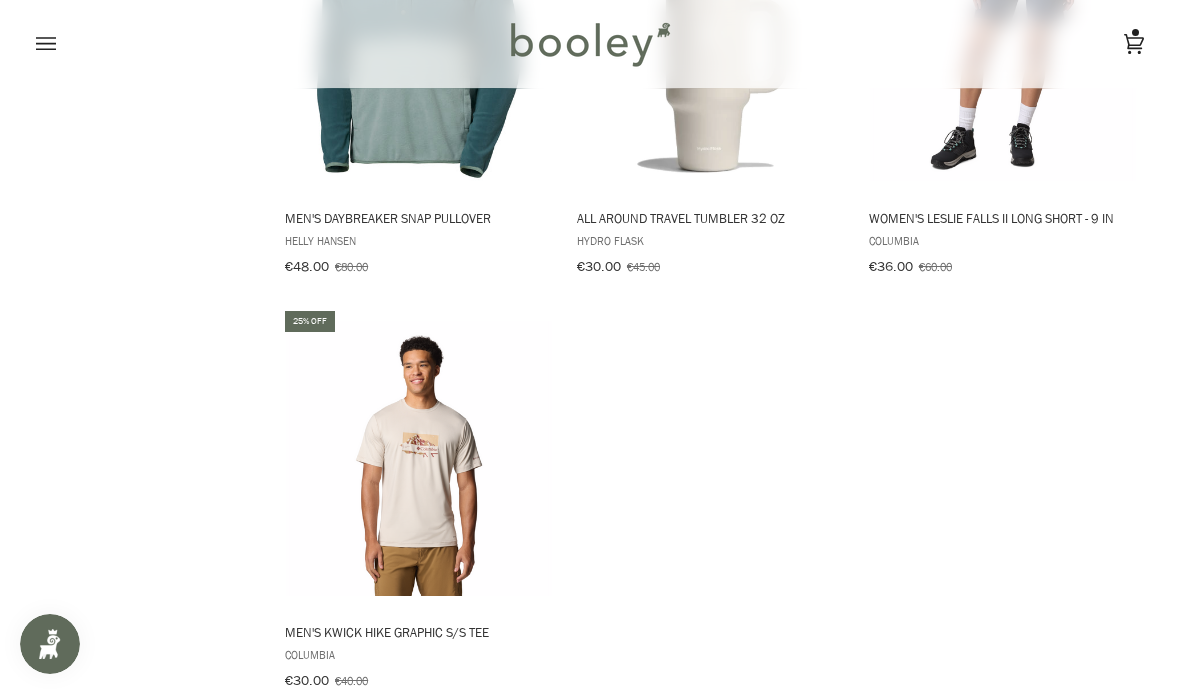 click on "Show more" at bounding box center [715, 752] 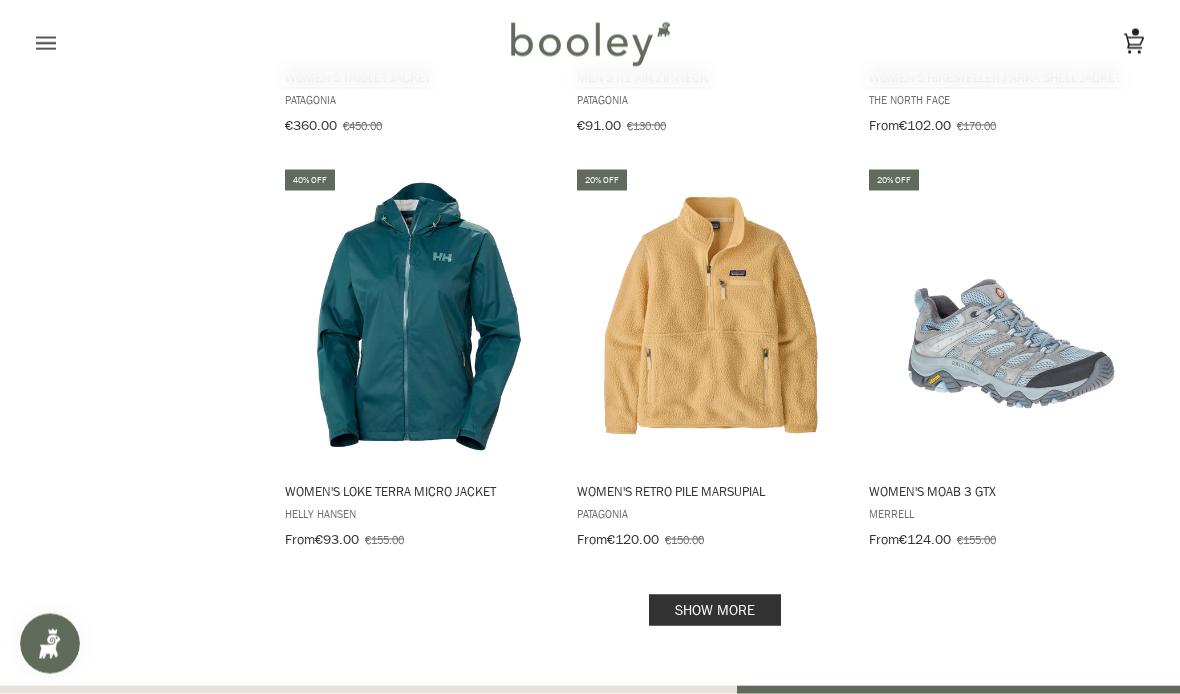 scroll, scrollTop: 8450, scrollLeft: 0, axis: vertical 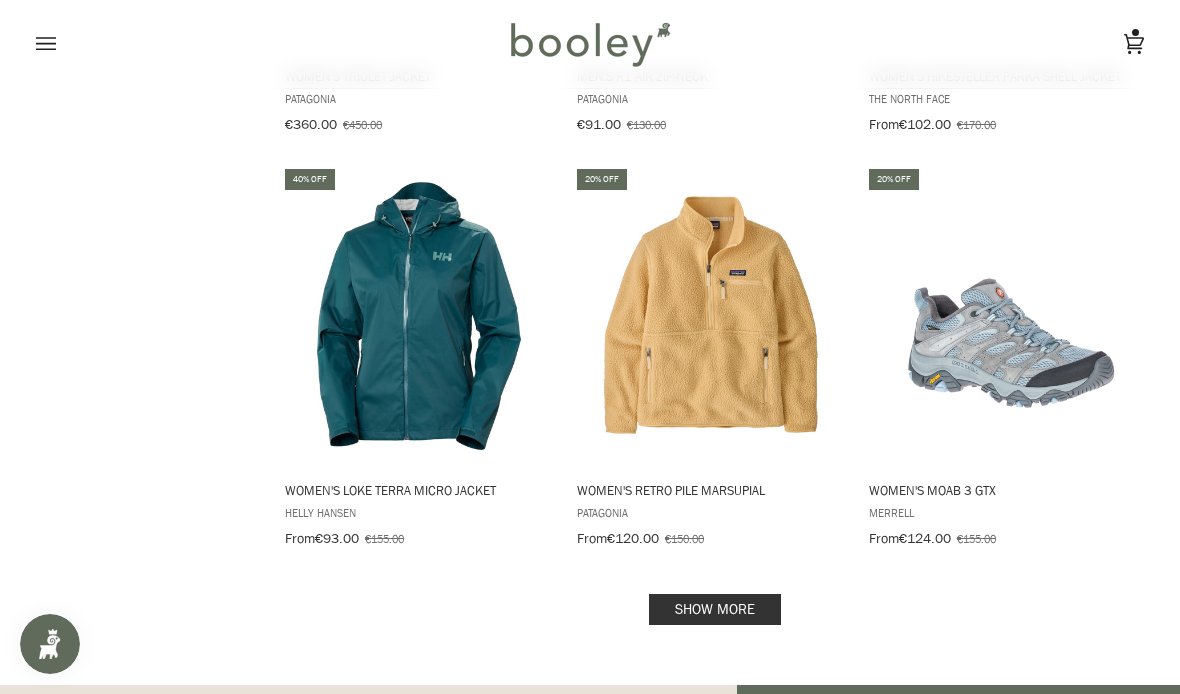 click on "Show more" at bounding box center (715, 609) 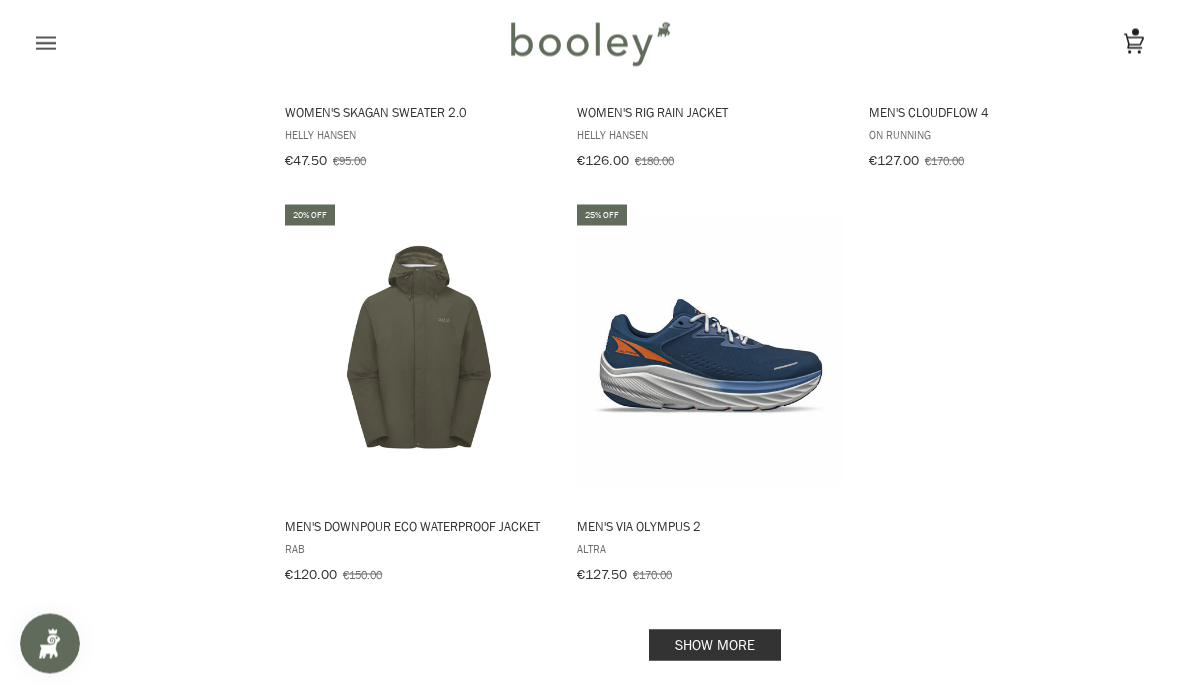 scroll, scrollTop: 11351, scrollLeft: 0, axis: vertical 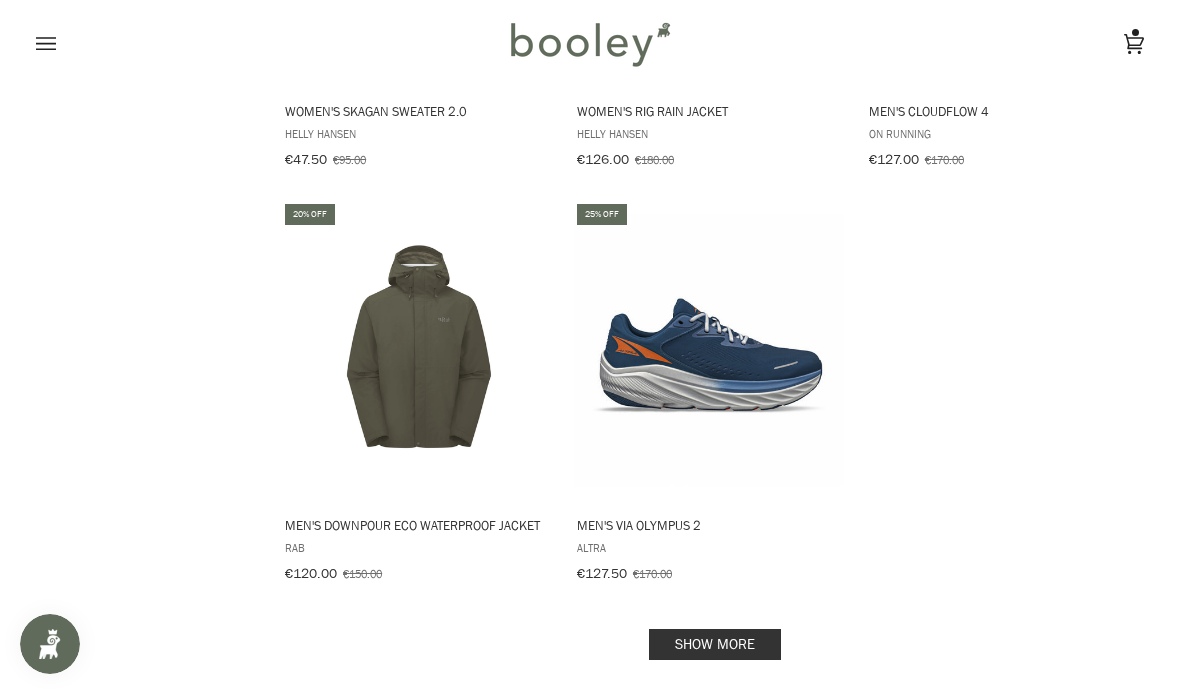 click on "Show more" at bounding box center (715, 644) 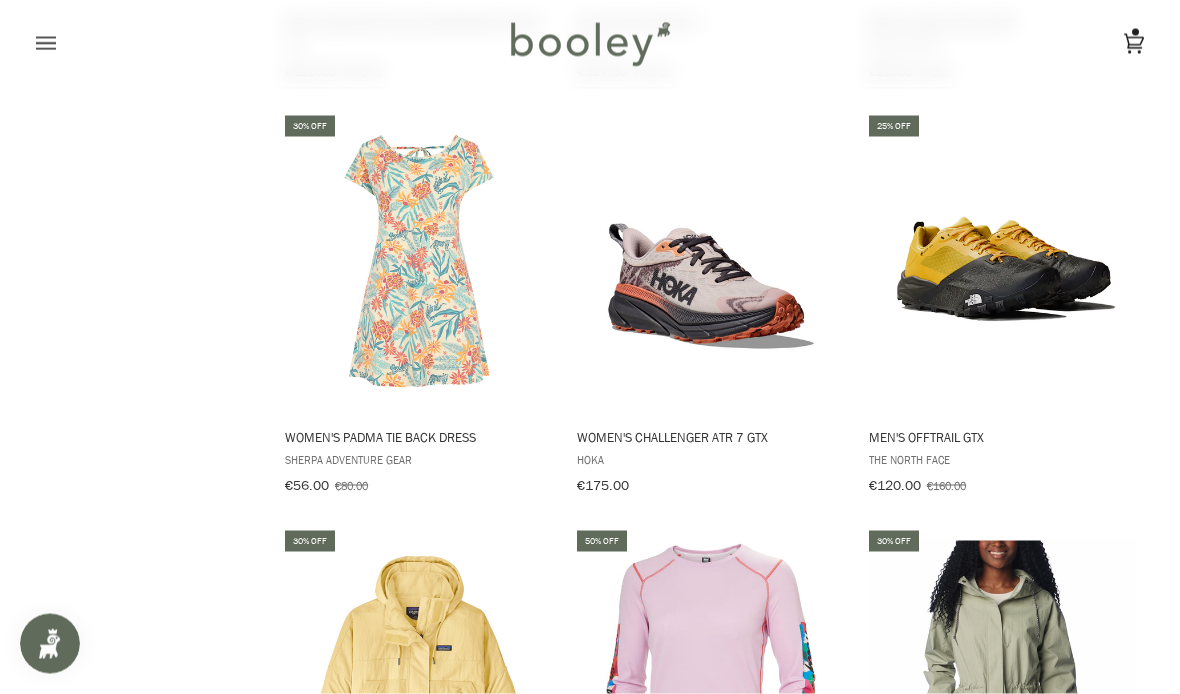 scroll, scrollTop: 11854, scrollLeft: 0, axis: vertical 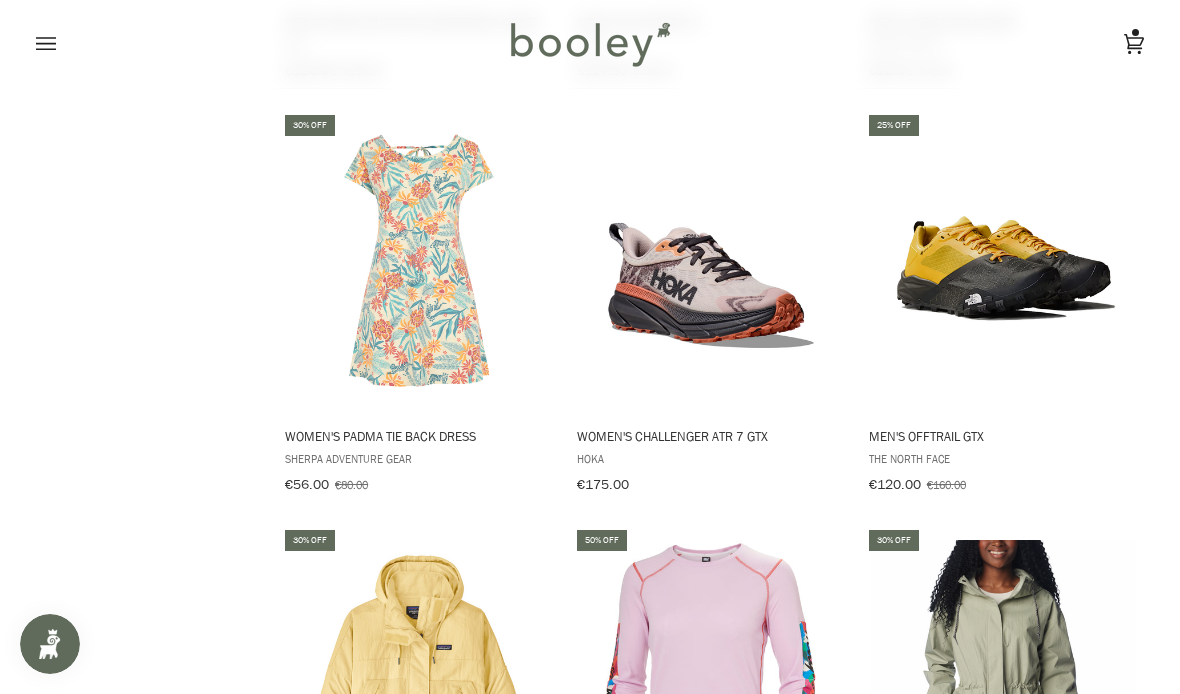 click at bounding box center (1003, 262) 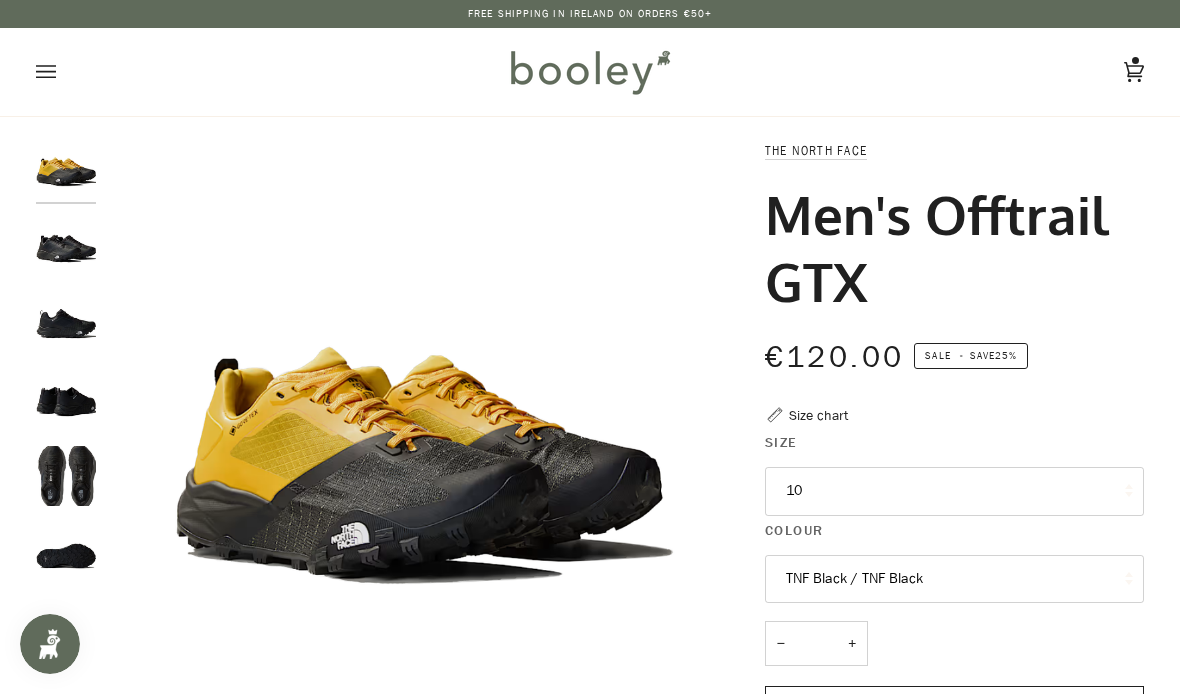 scroll, scrollTop: 0, scrollLeft: 0, axis: both 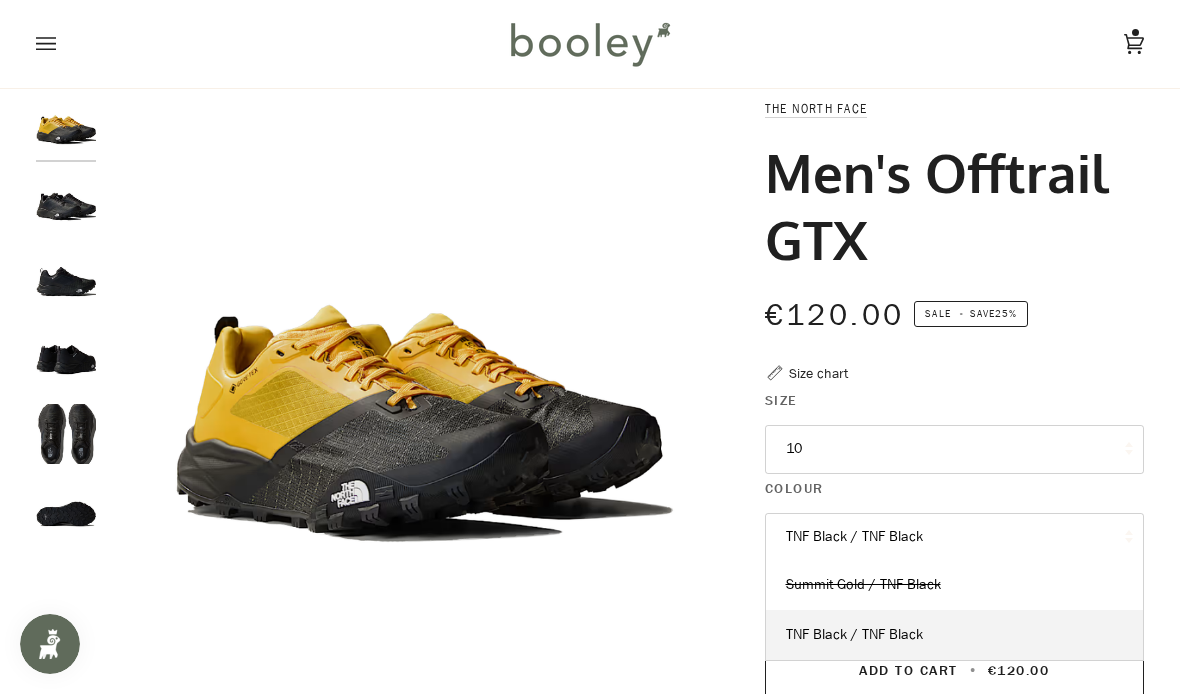 click on "TNF Black / TNF Black" at bounding box center (854, 634) 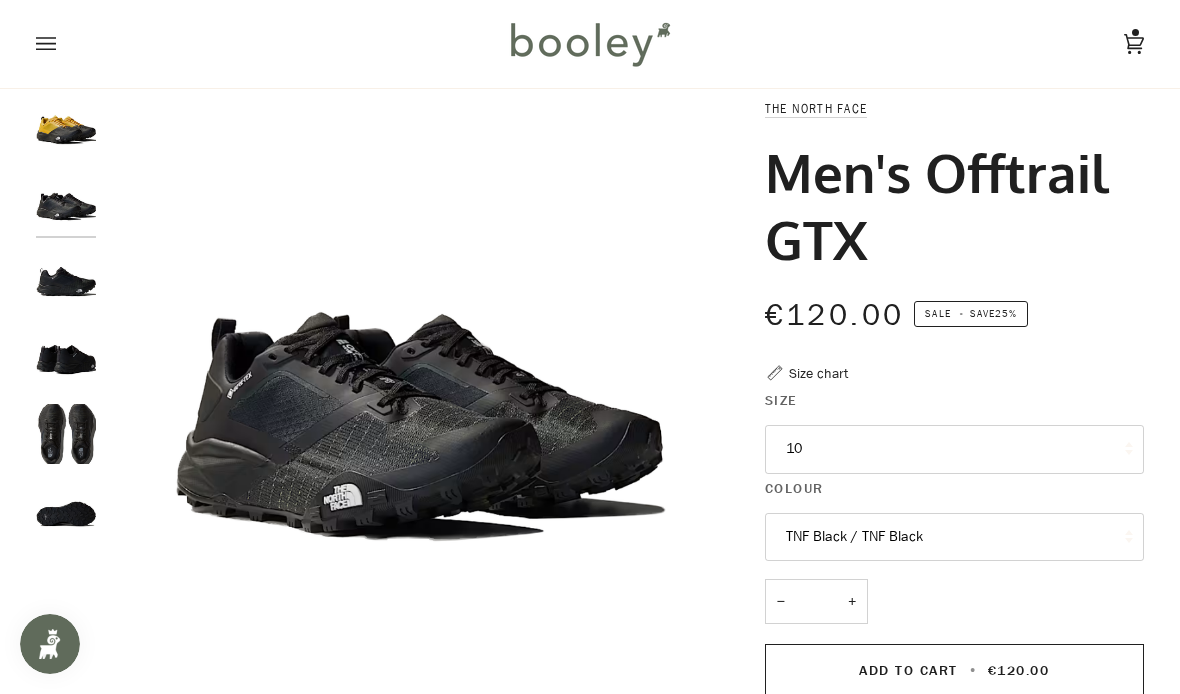 click on "10" at bounding box center [955, 449] 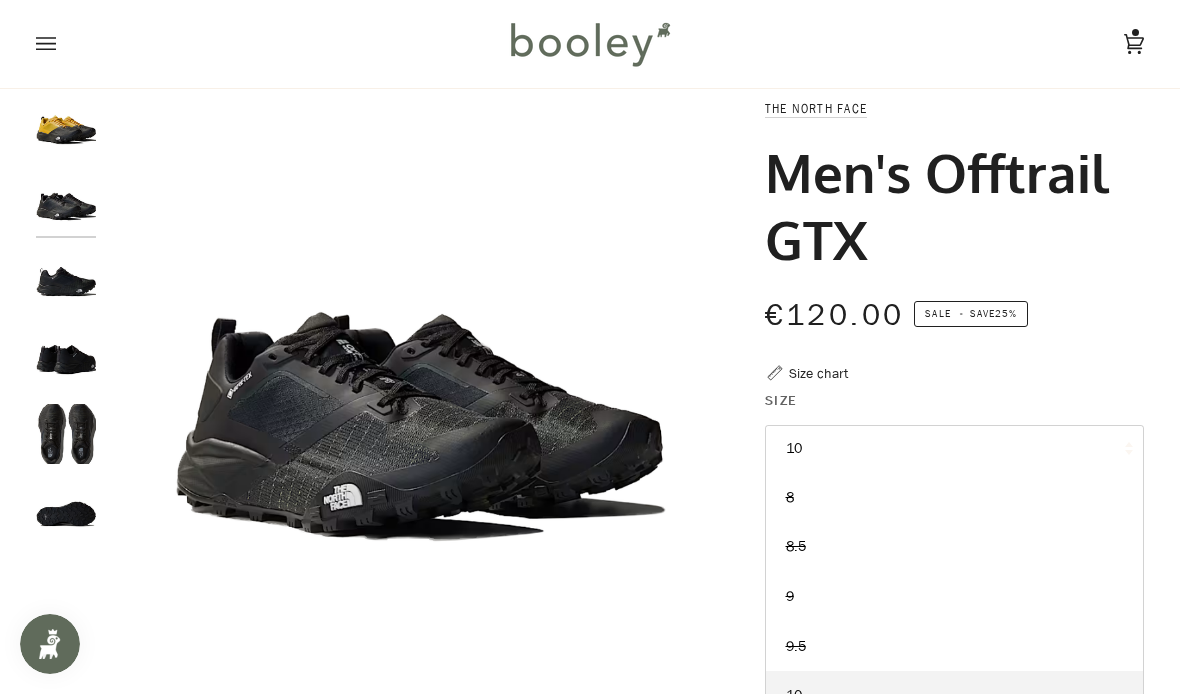 scroll, scrollTop: 0, scrollLeft: 0, axis: both 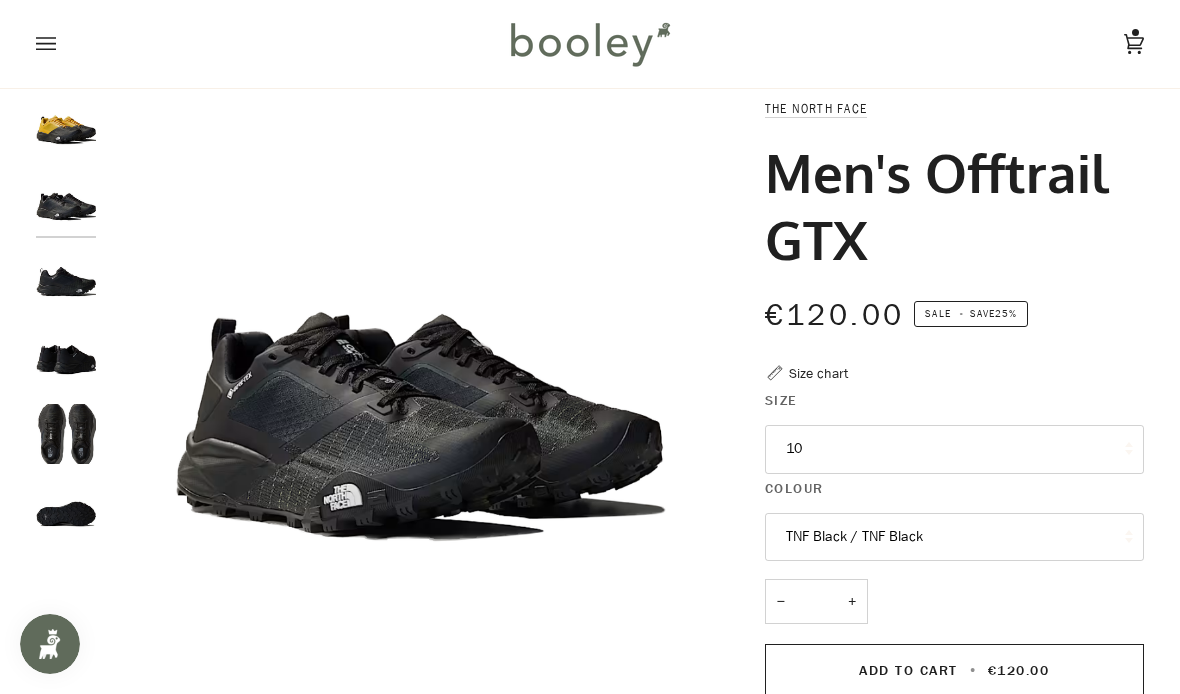 click on "TNF Black / TNF Black" at bounding box center (955, 537) 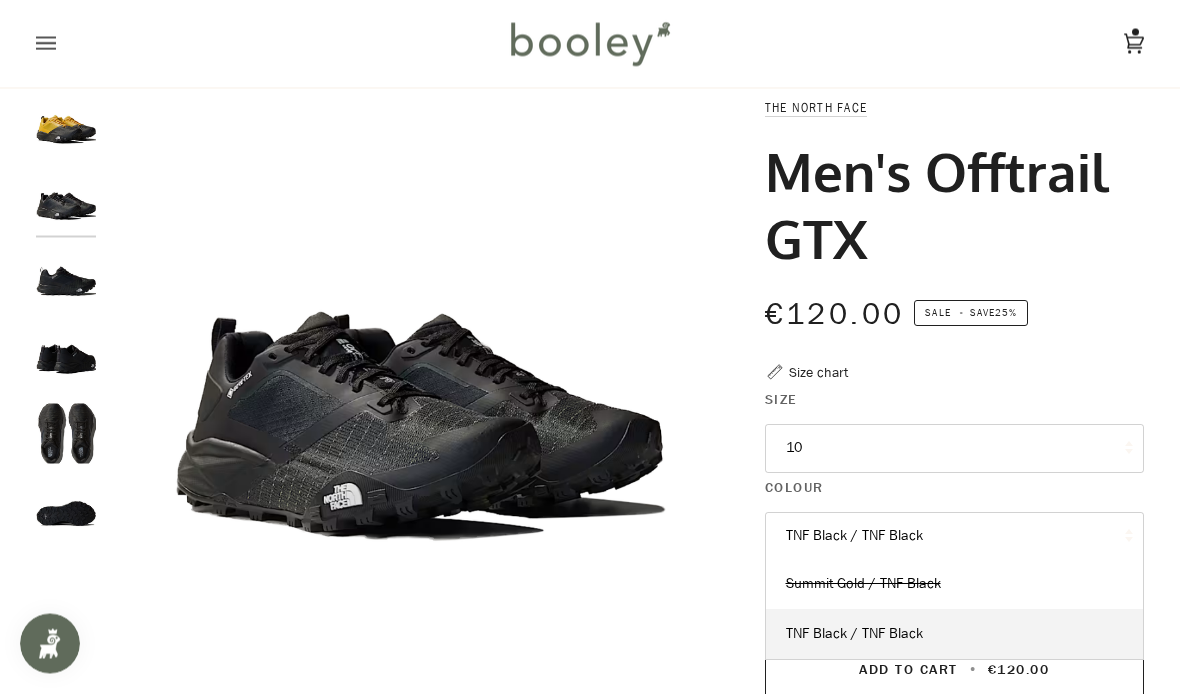 scroll, scrollTop: 40, scrollLeft: 0, axis: vertical 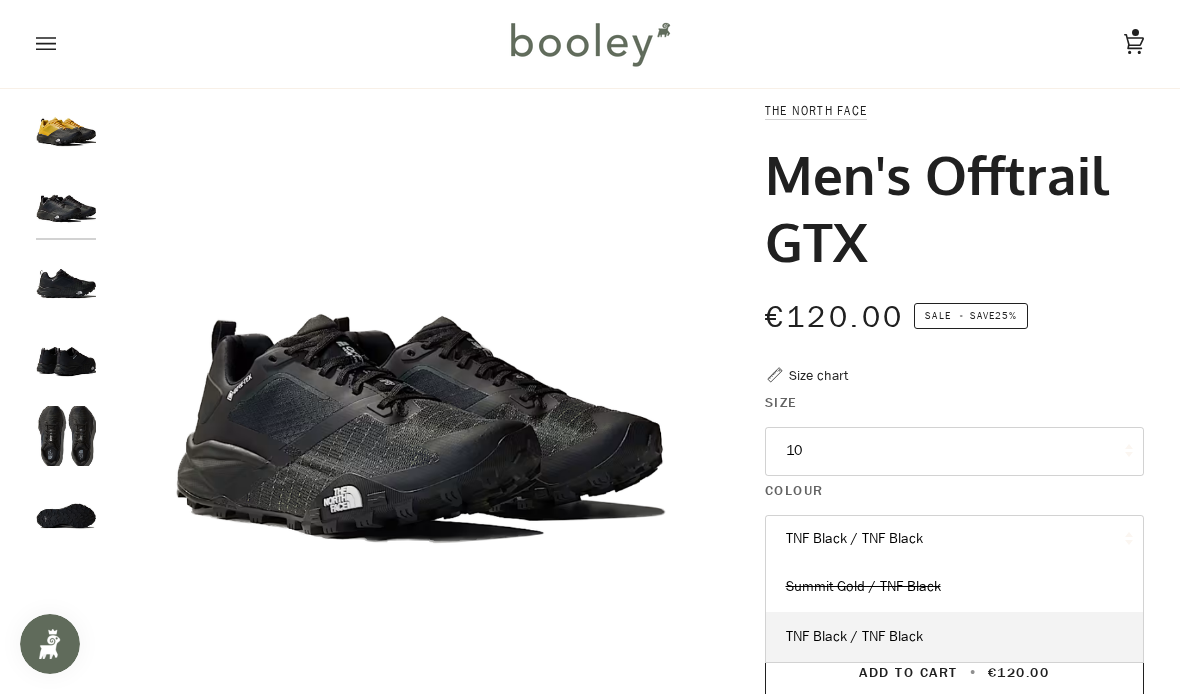 click on "TNF Black / TNF Black" at bounding box center [854, 636] 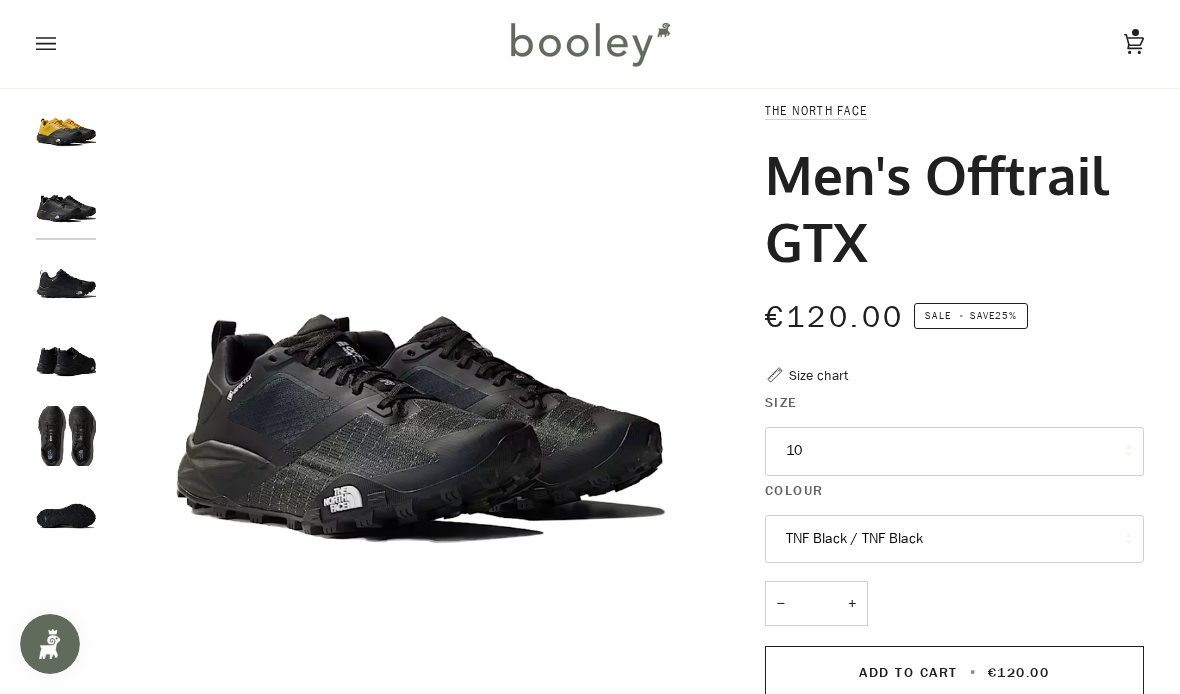 click on "TNF Black / TNF Black" at bounding box center (955, 539) 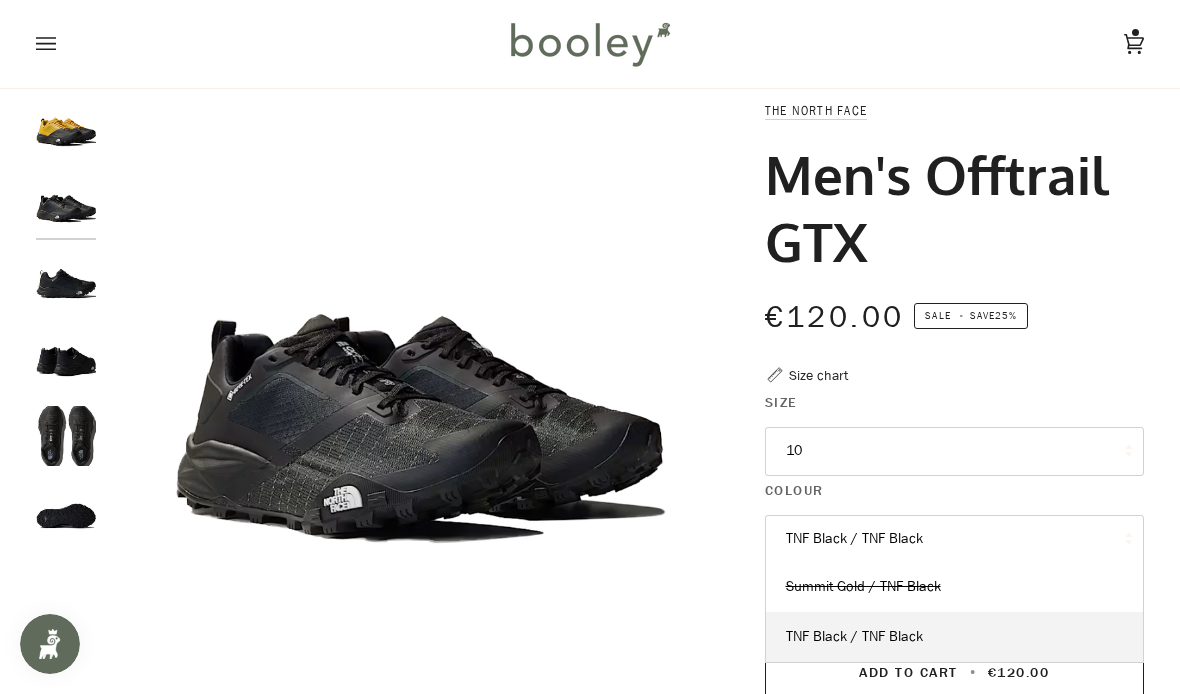 click on "TNF Black / TNF Black" at bounding box center (955, 539) 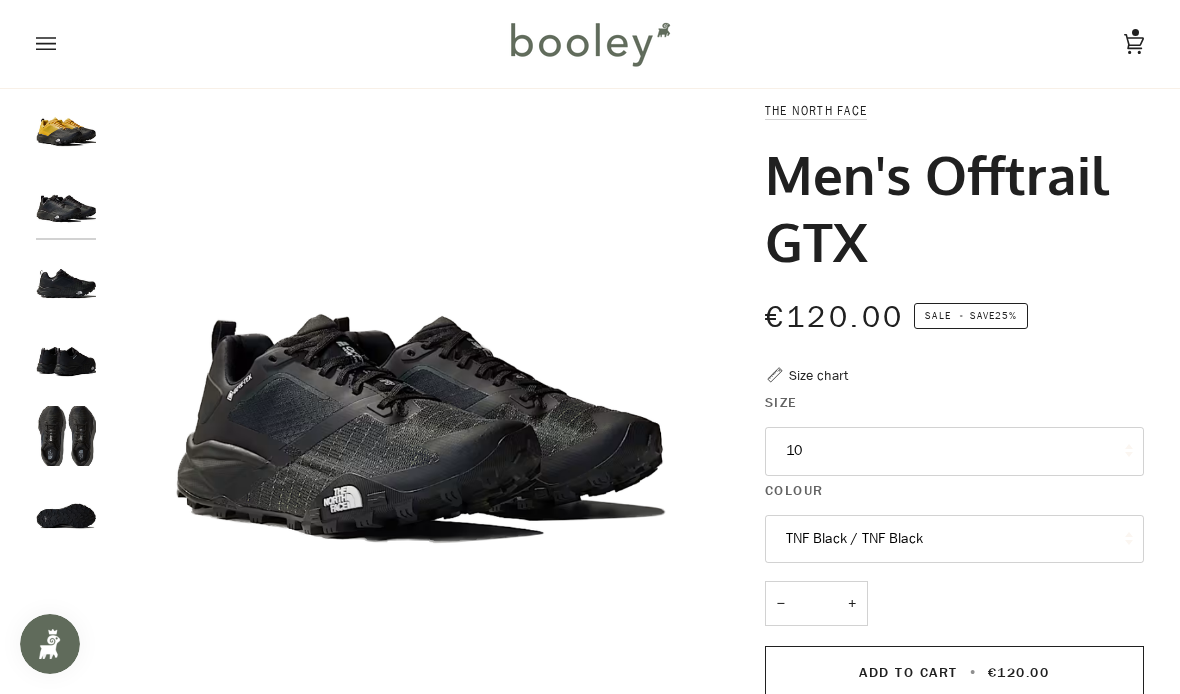 click on "10" at bounding box center [955, 451] 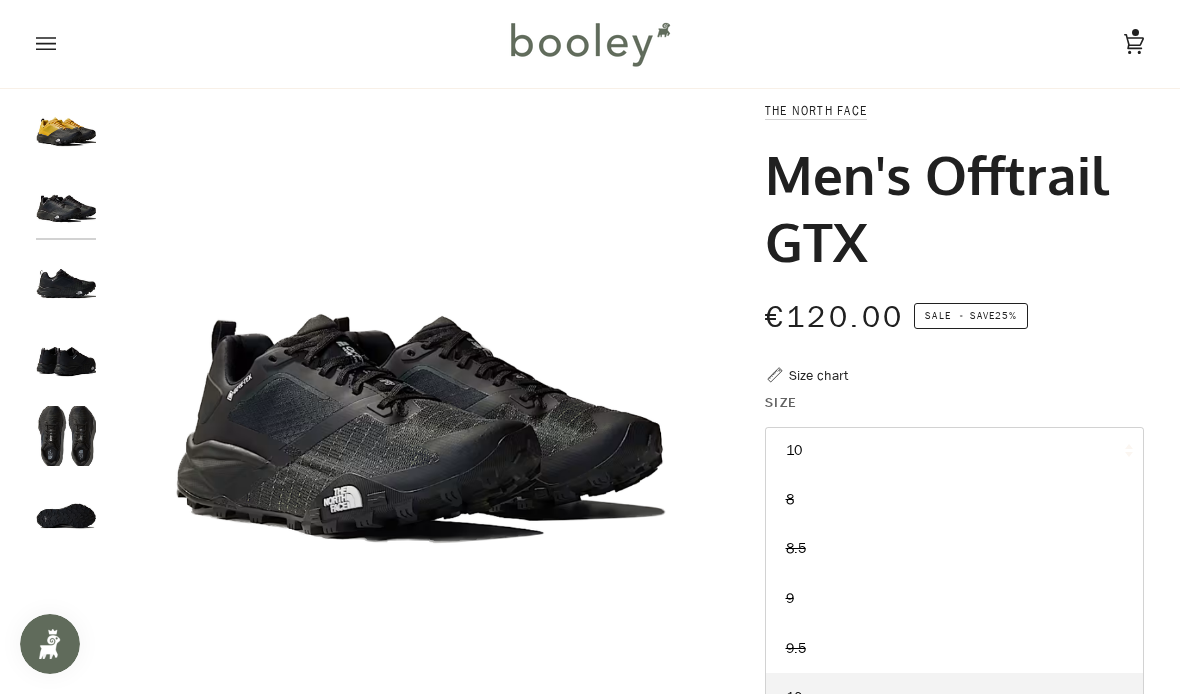 click on "Men's Offtrail GTX" at bounding box center (955, 217) 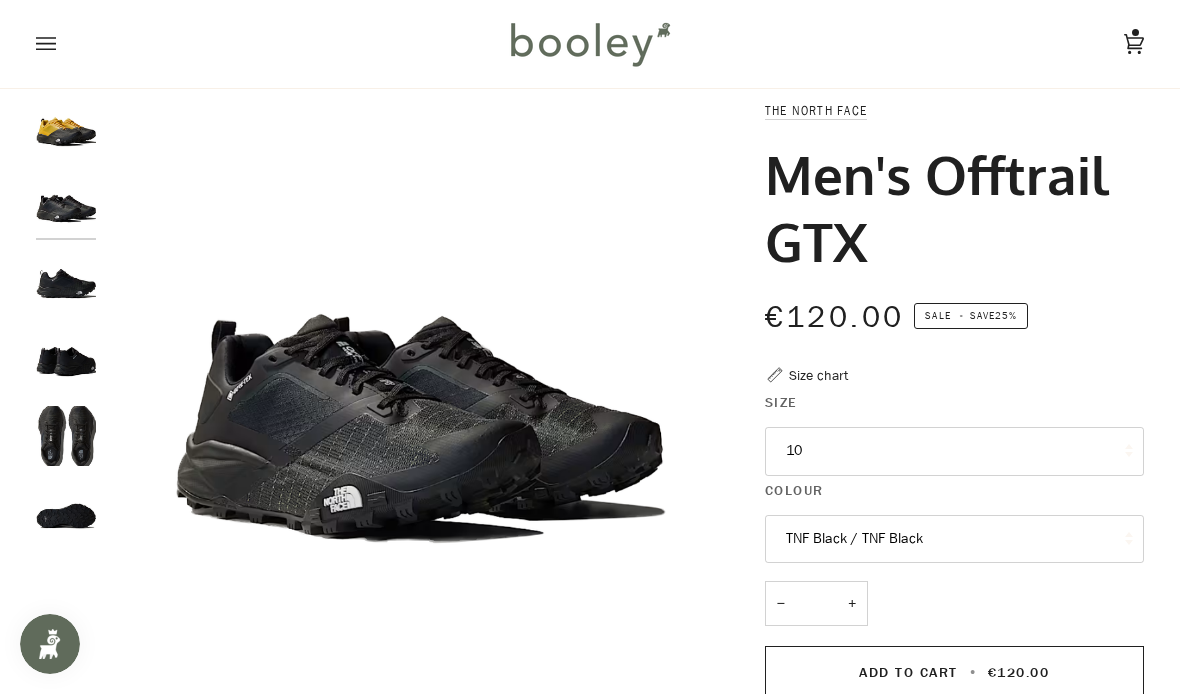 click on "Men's Offtrail GTX" at bounding box center (955, 217) 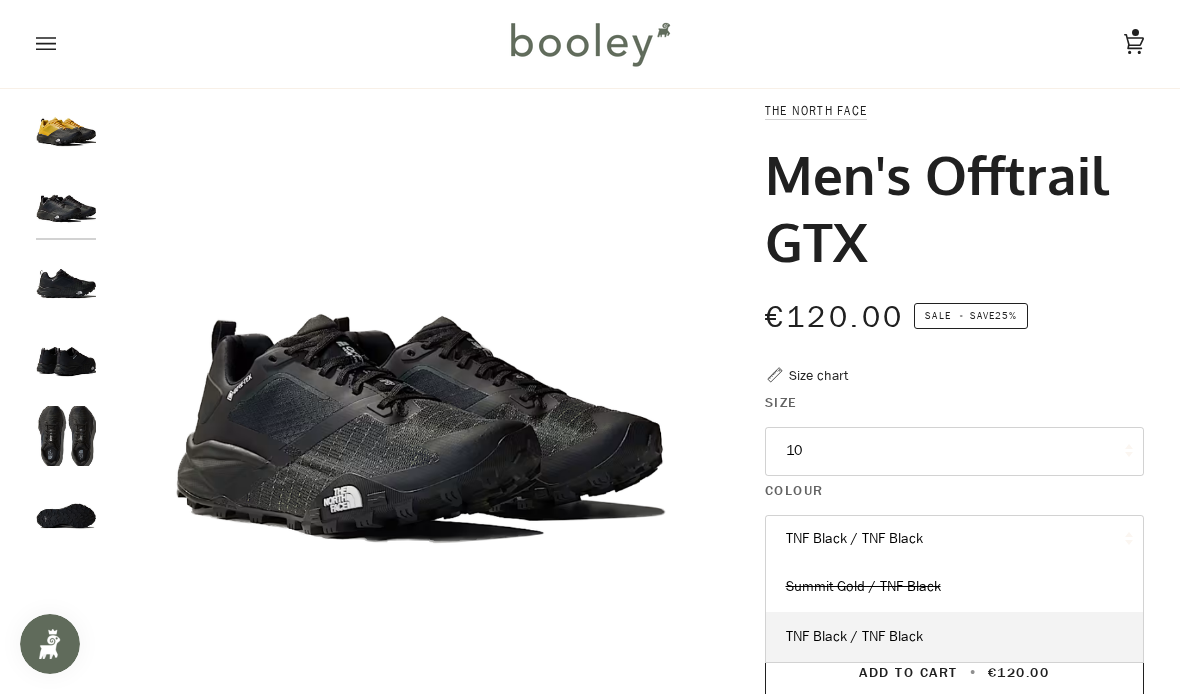 click on "Summit Gold / TNF Black" at bounding box center (863, 586) 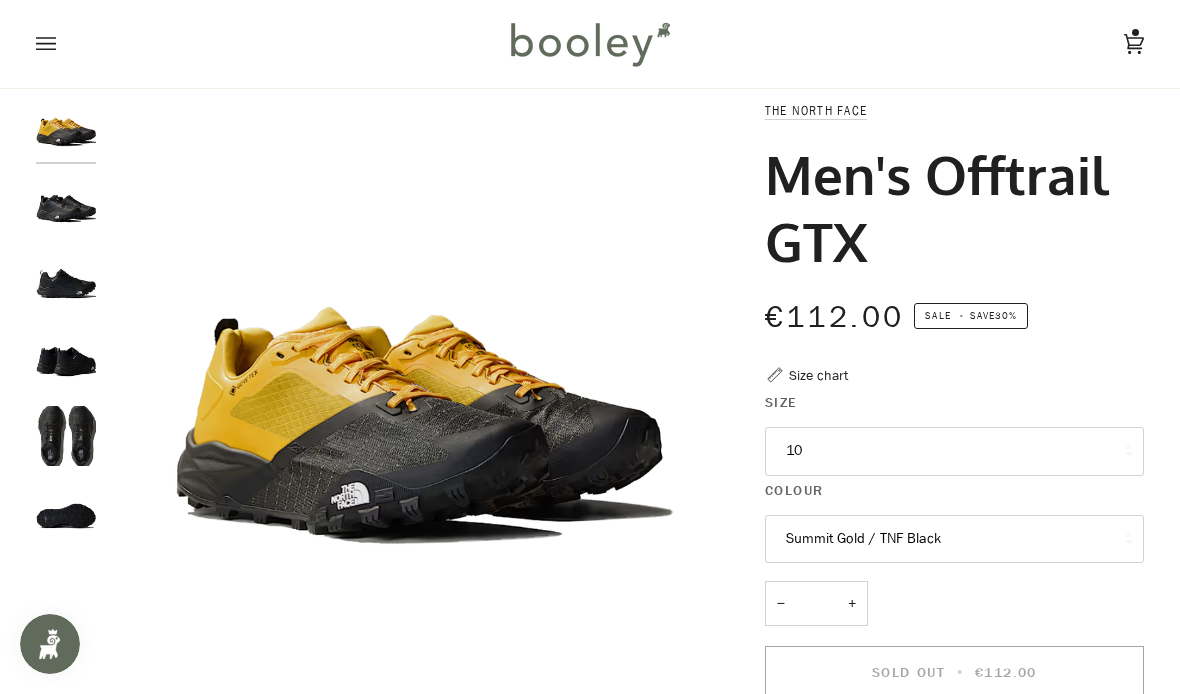 click on "10" at bounding box center (955, 451) 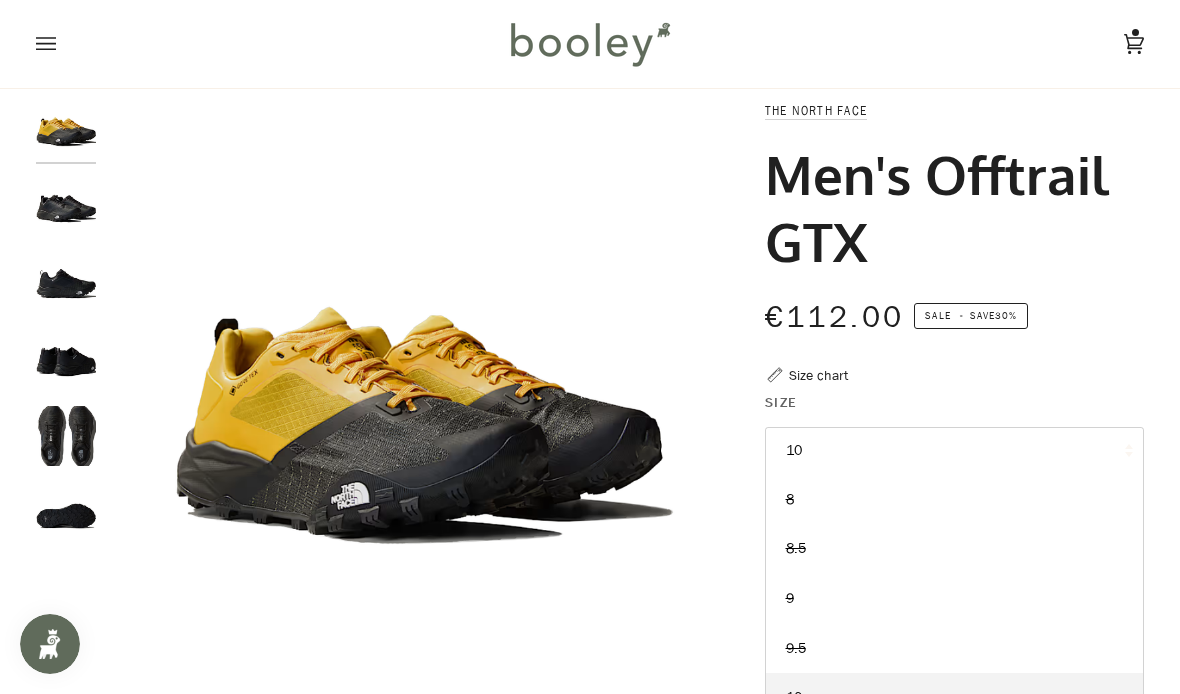 scroll, scrollTop: -1, scrollLeft: 0, axis: vertical 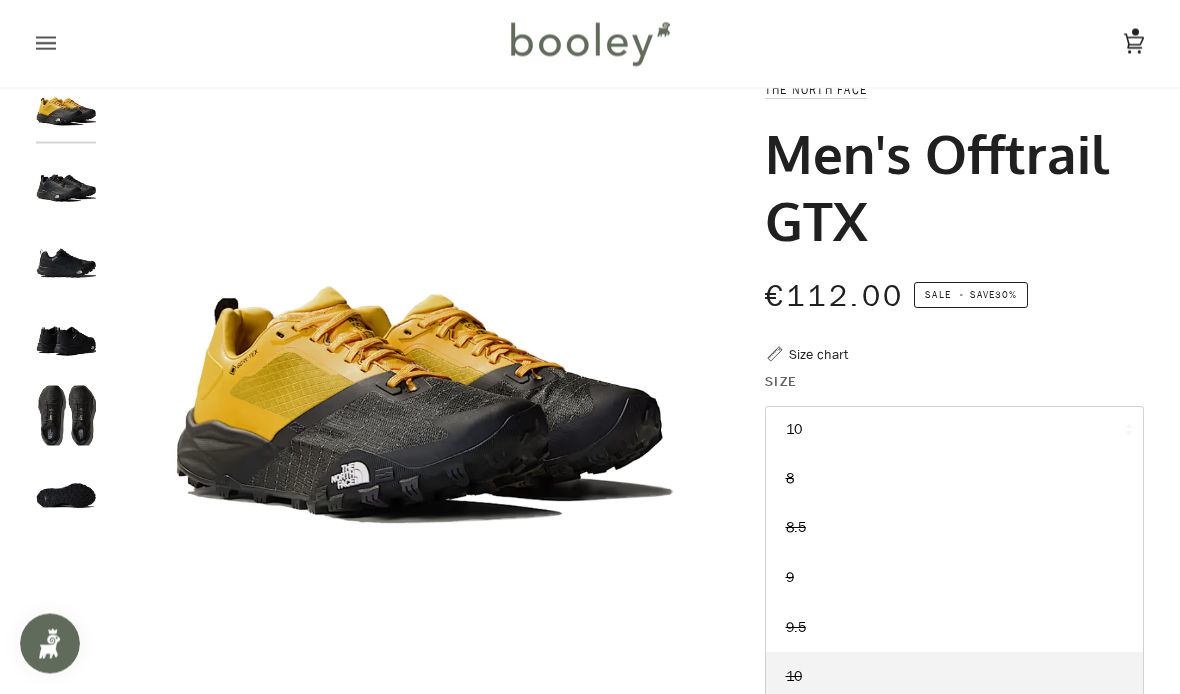 click on "€112.00
Sale
•
Save
30%" at bounding box center (955, 296) 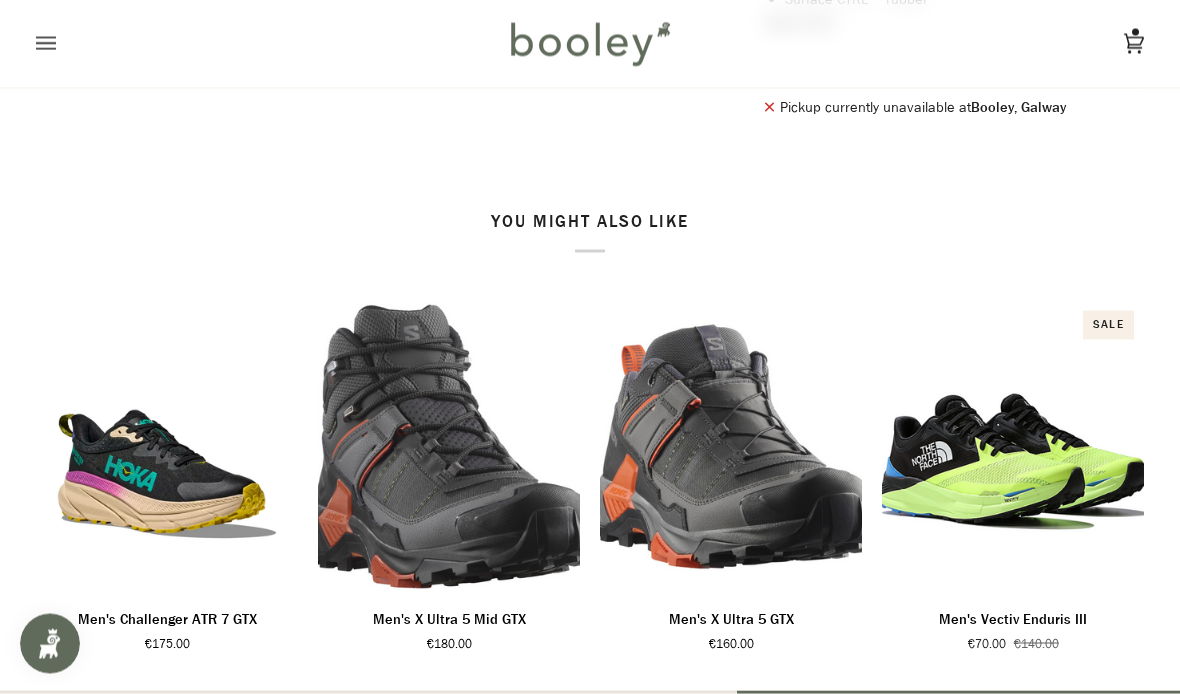 scroll, scrollTop: 1039, scrollLeft: 0, axis: vertical 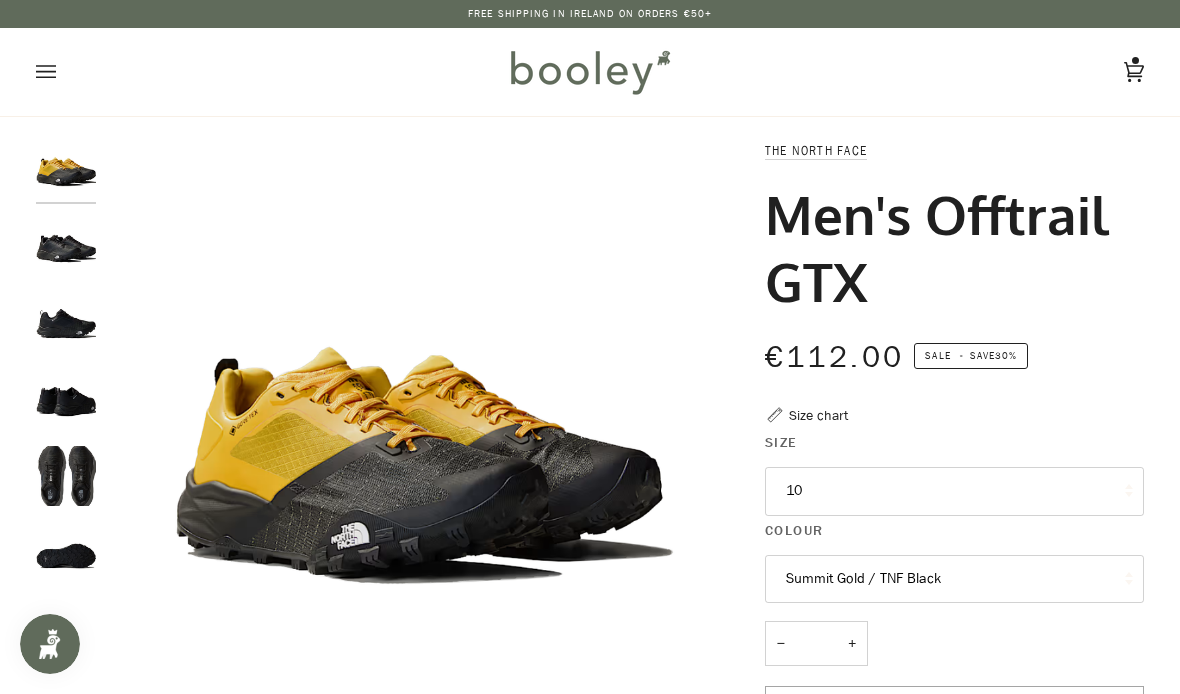click at bounding box center [66, 72] 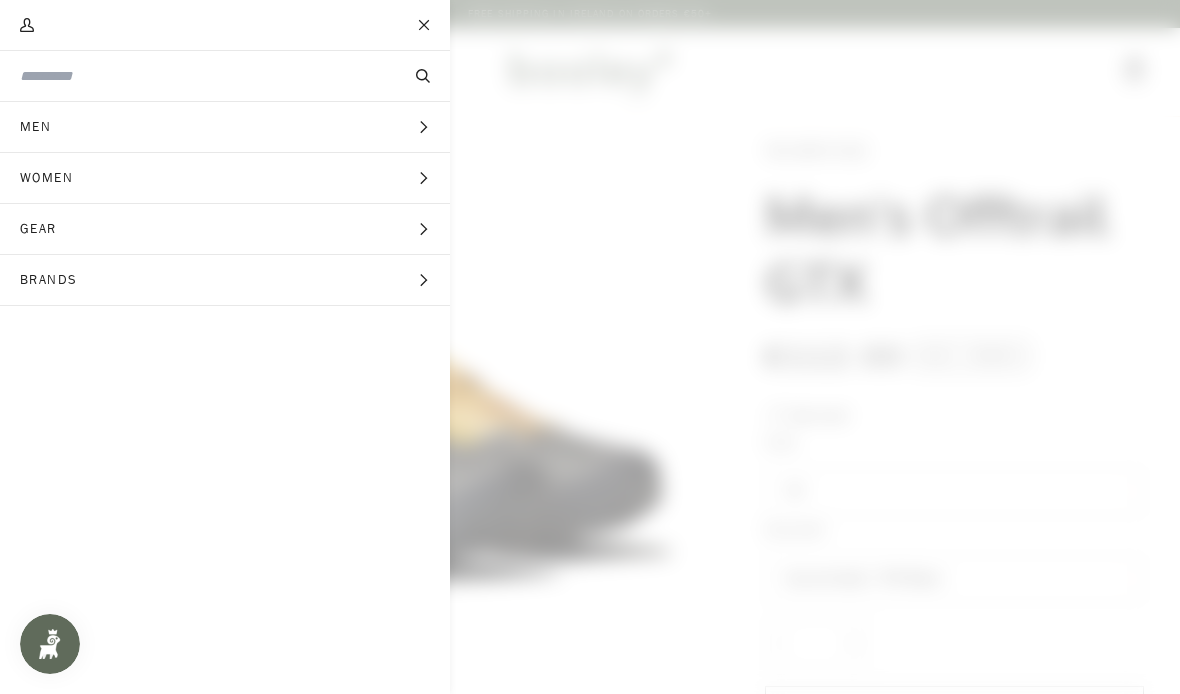 click at bounding box center (191, 76) 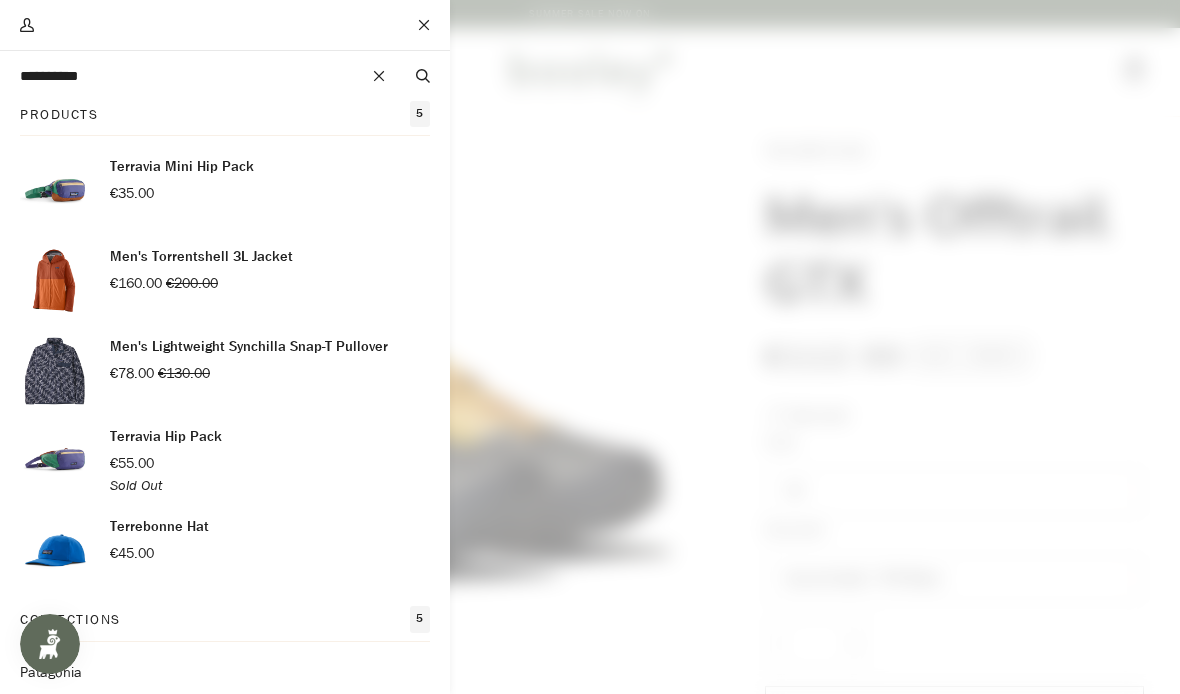 type on "*********" 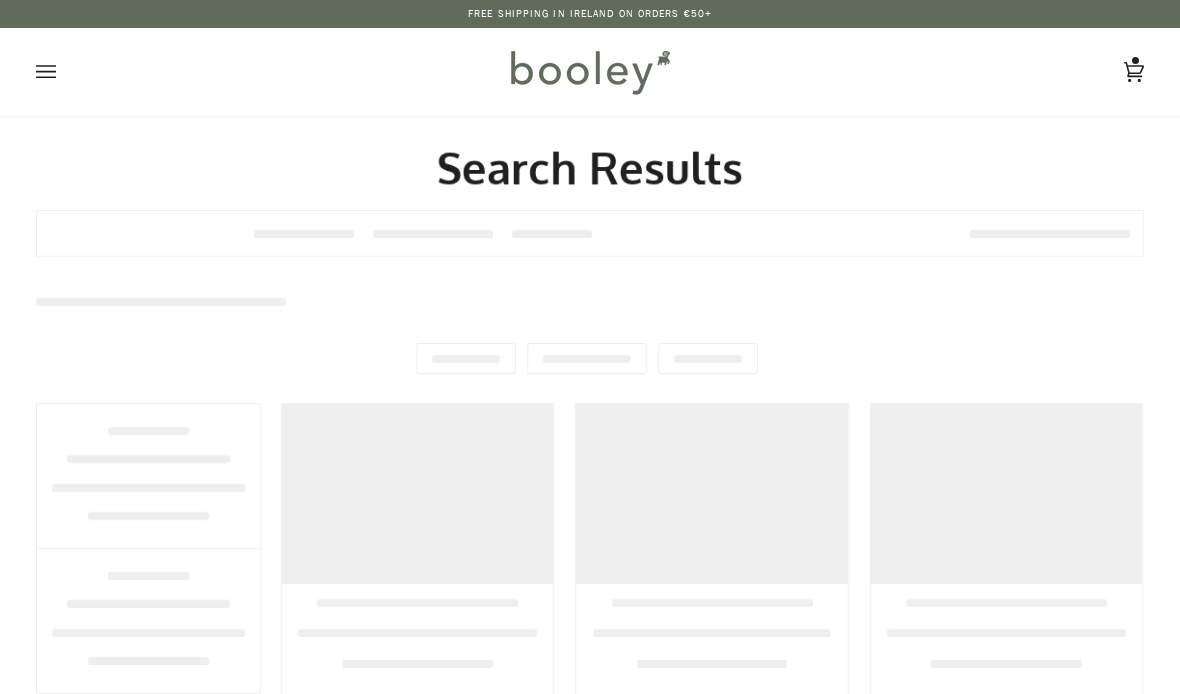 scroll, scrollTop: 0, scrollLeft: 0, axis: both 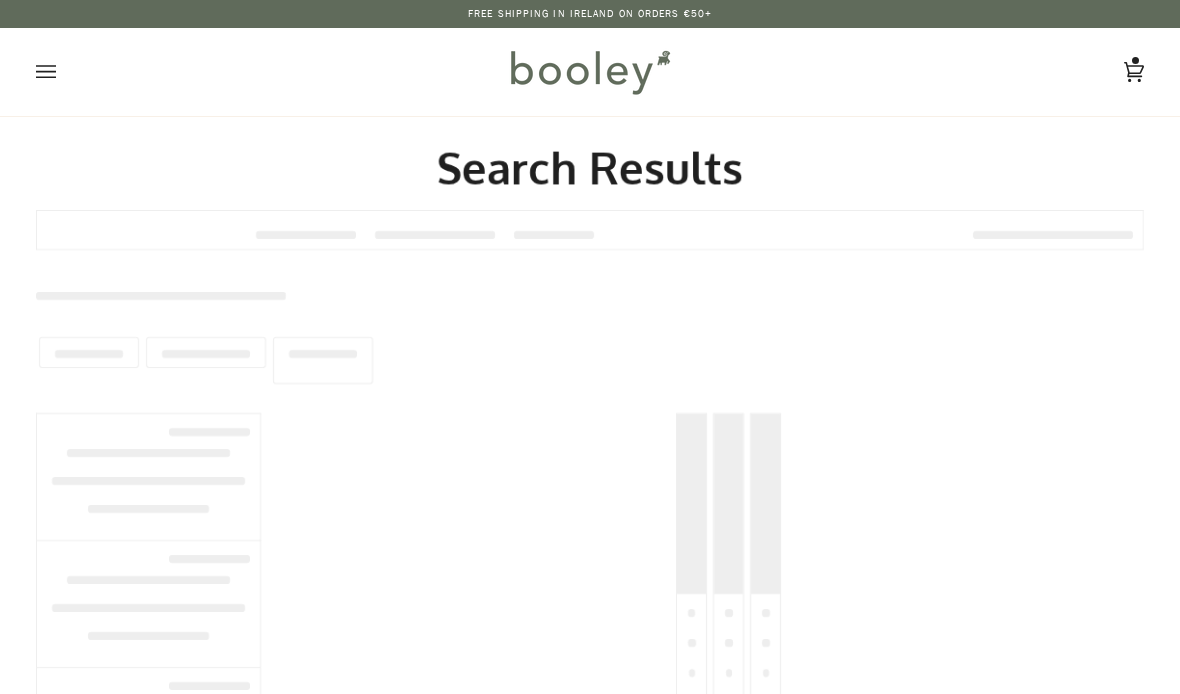 type on "*********" 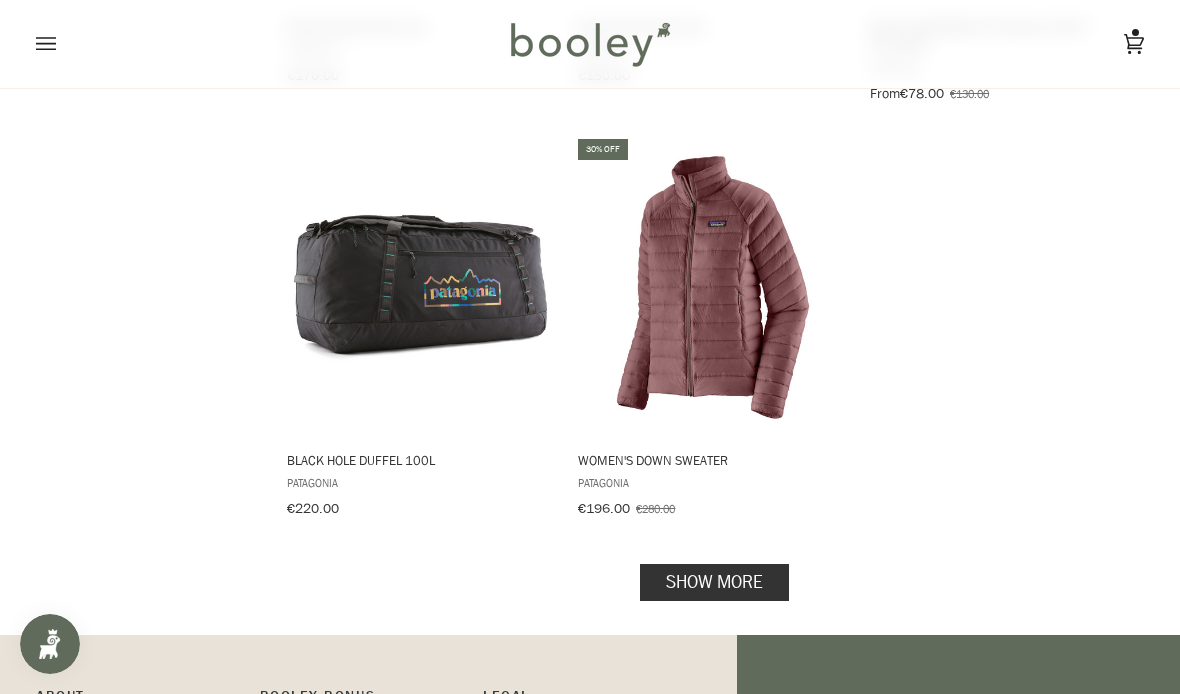 scroll, scrollTop: 2704, scrollLeft: 0, axis: vertical 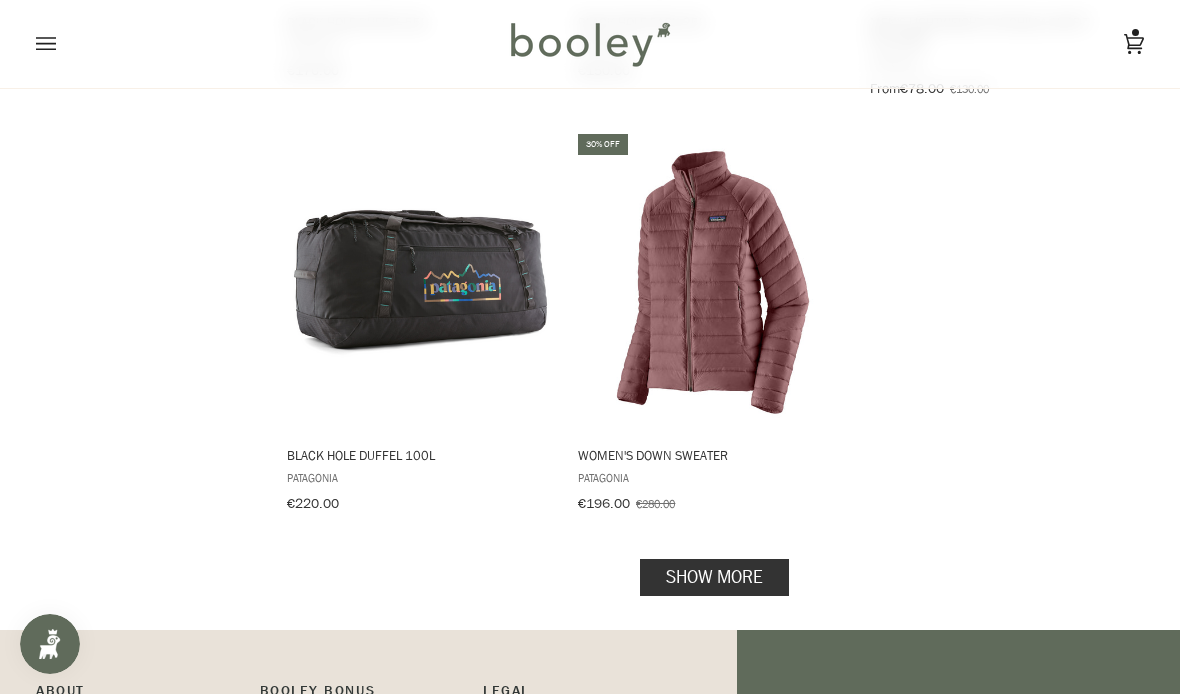click on "Show more" at bounding box center (714, 577) 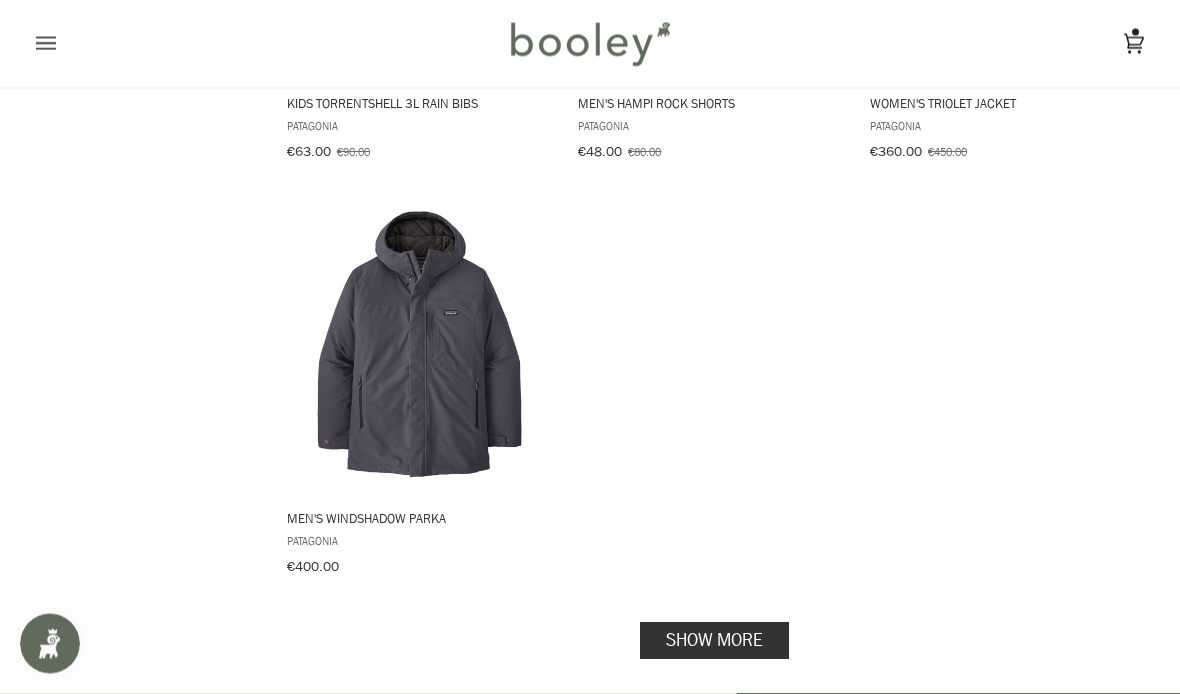 scroll, scrollTop: 5577, scrollLeft: 0, axis: vertical 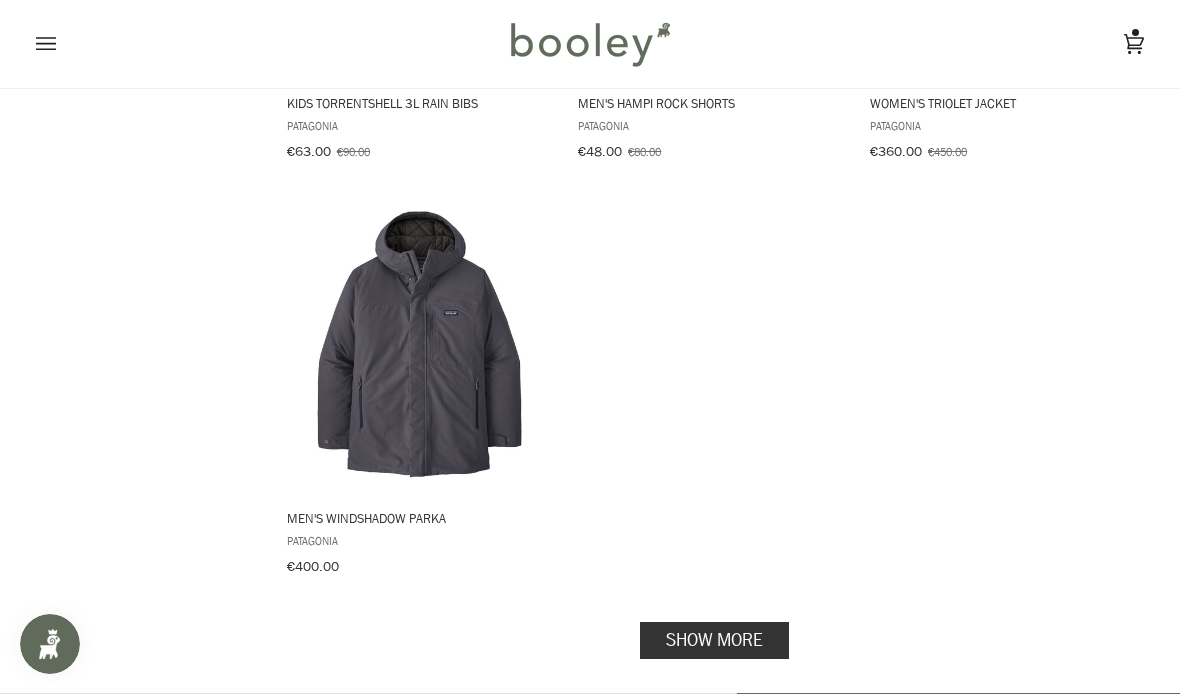 click on "Show more" at bounding box center (714, 640) 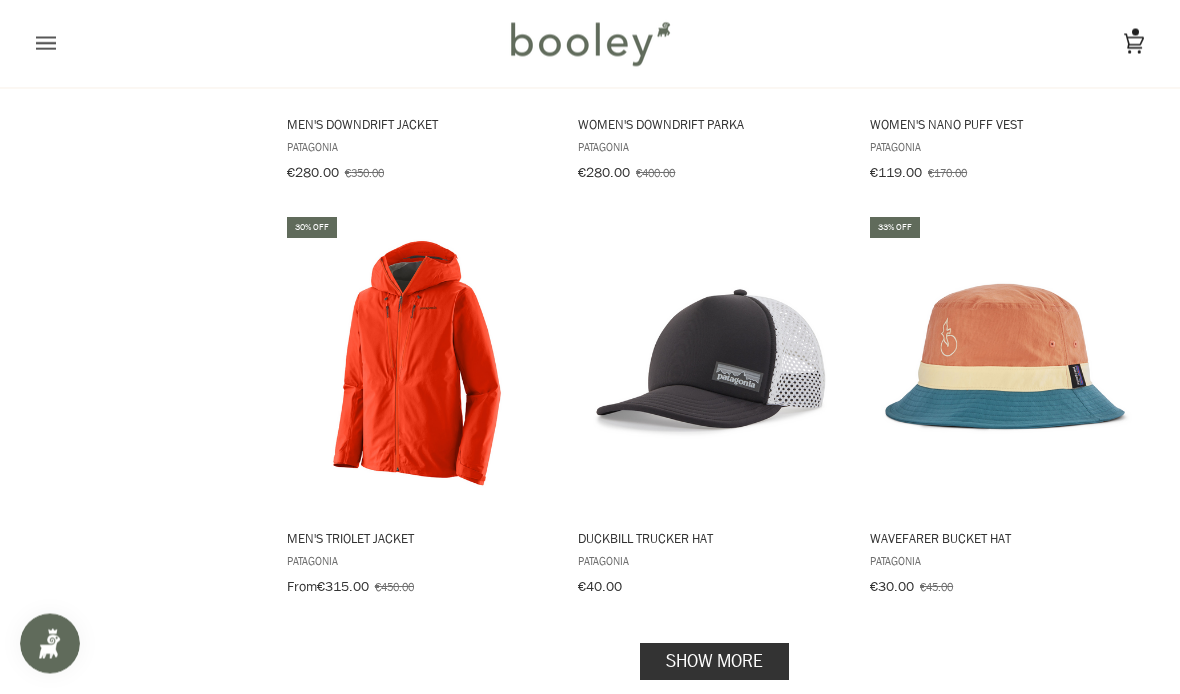 scroll, scrollTop: 8060, scrollLeft: 0, axis: vertical 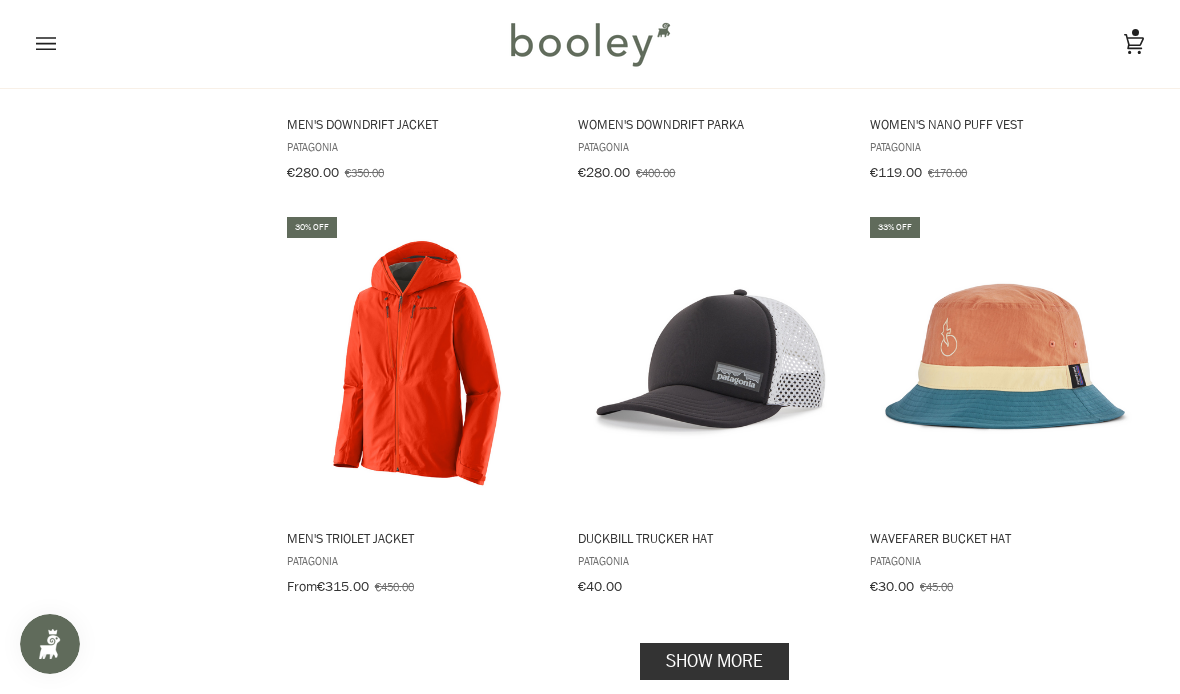 click on "Show more" at bounding box center (714, 661) 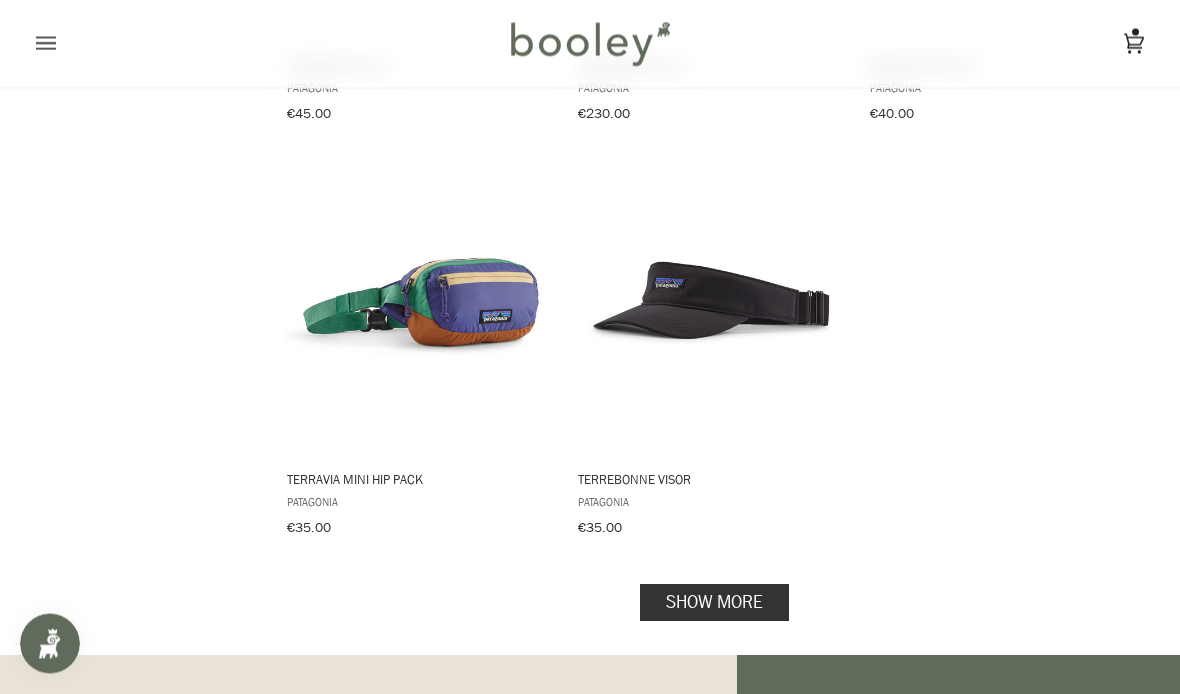 scroll, scrollTop: 11038, scrollLeft: 0, axis: vertical 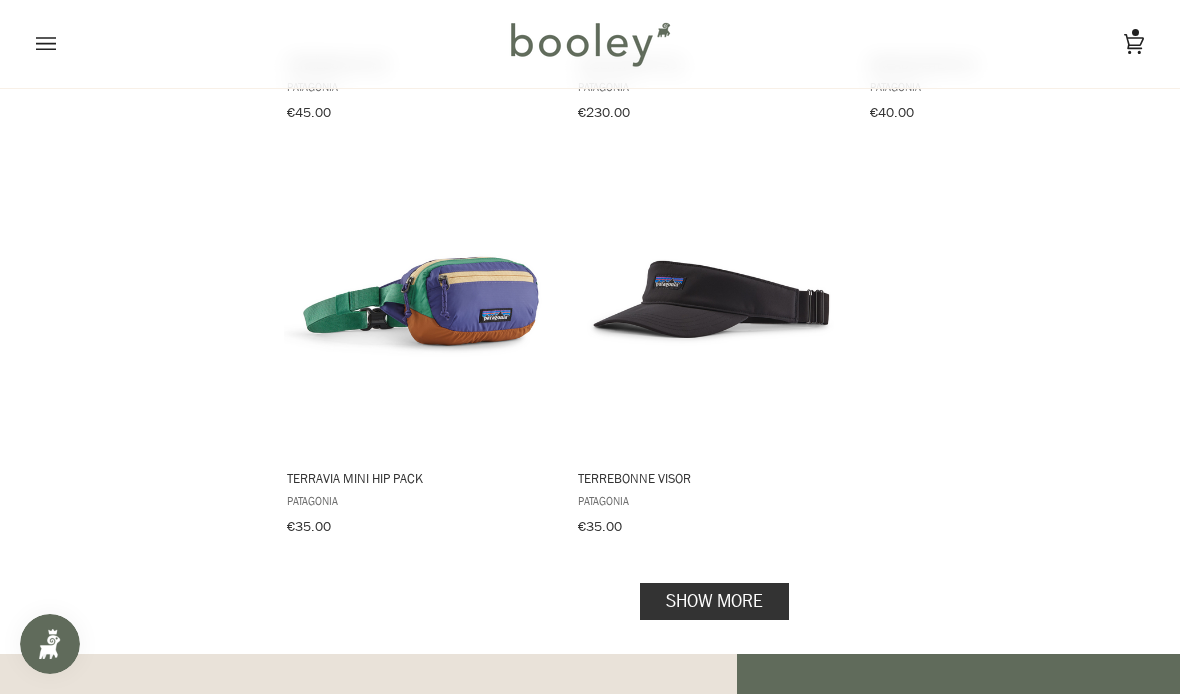 click on "Show more" at bounding box center (714, 601) 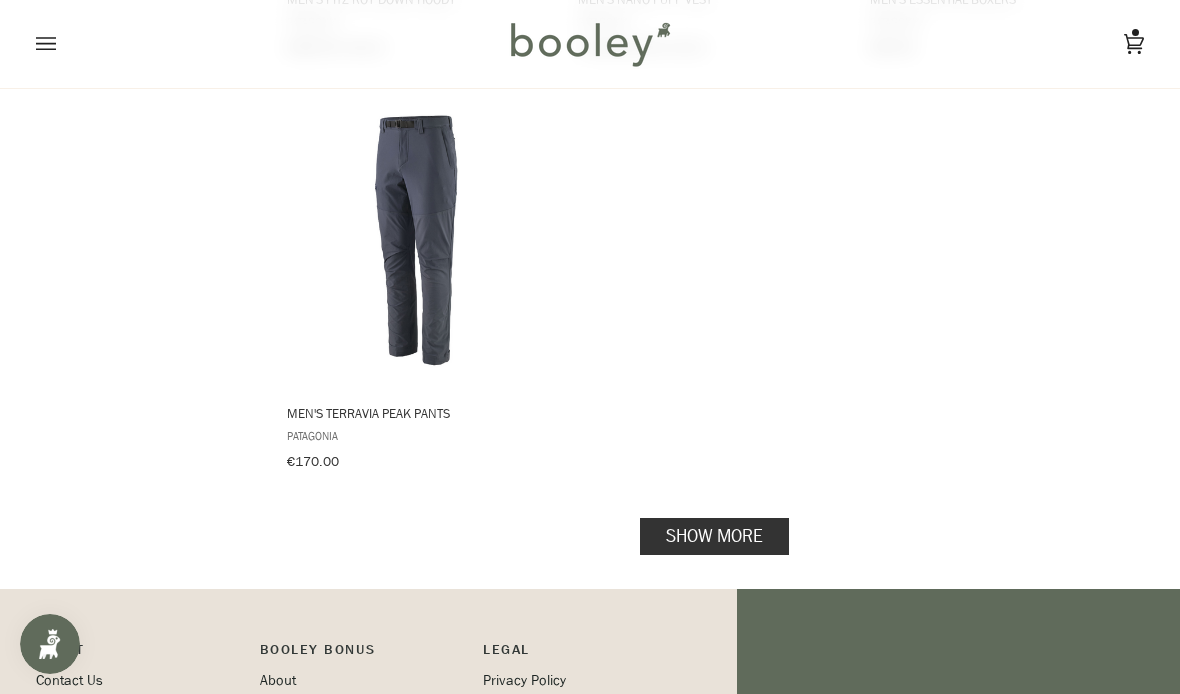 scroll, scrollTop: 14034, scrollLeft: 0, axis: vertical 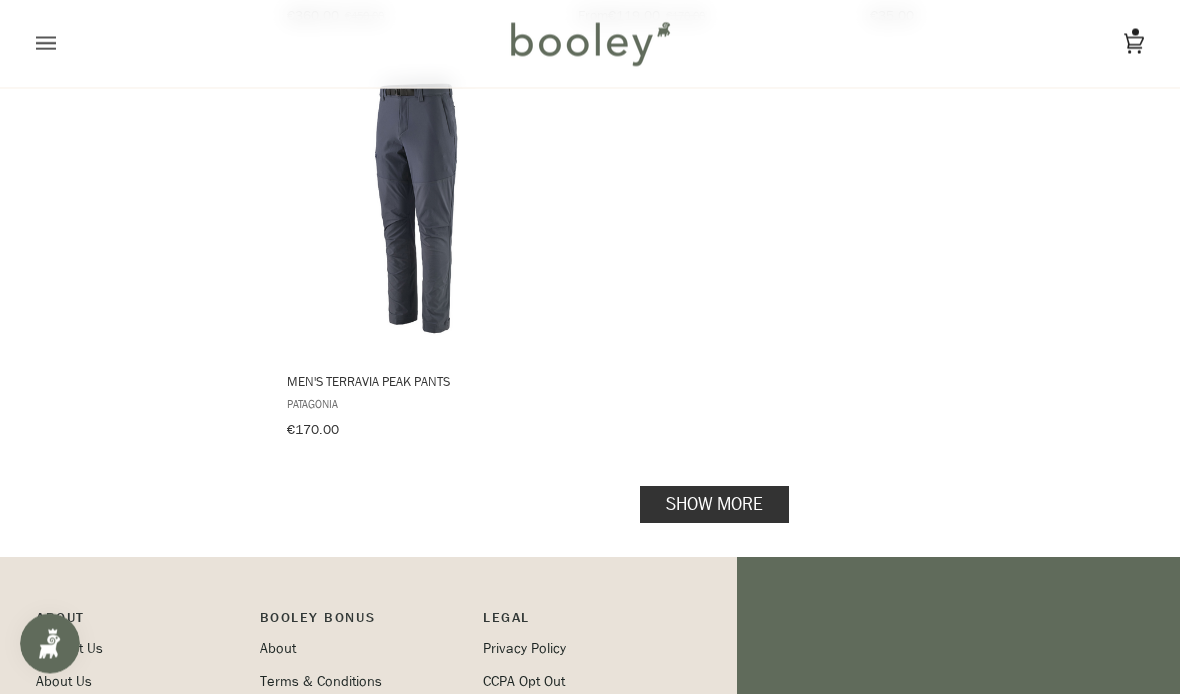 click on "Show more" at bounding box center (714, 505) 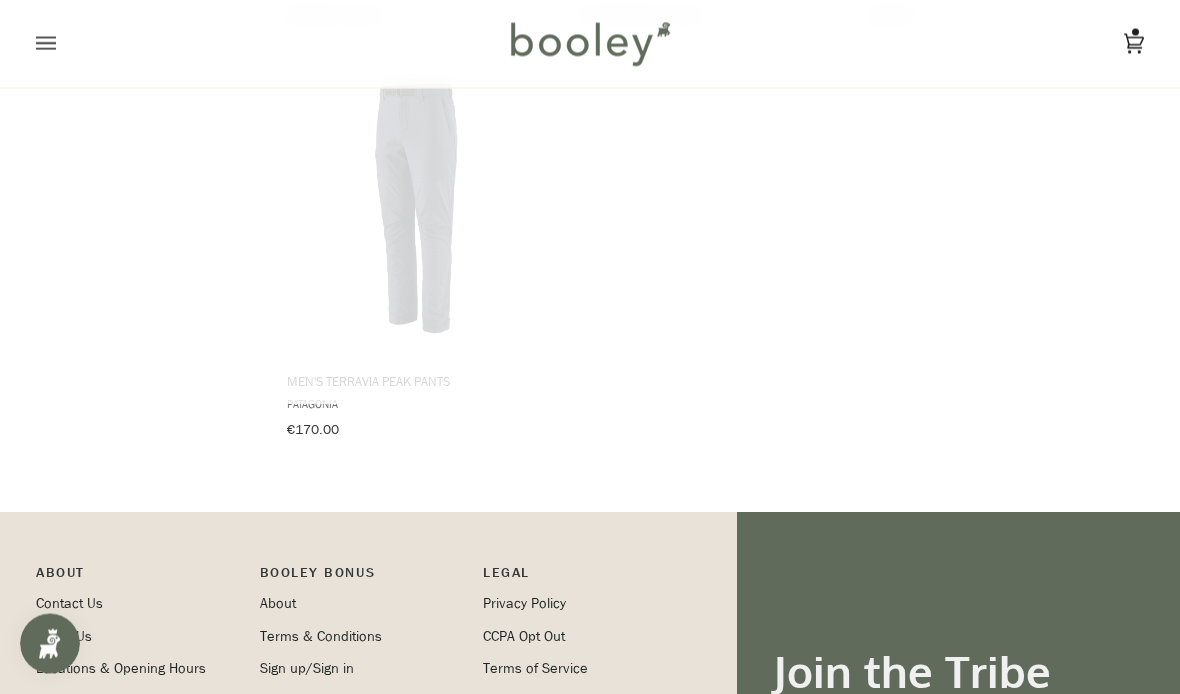 scroll, scrollTop: 14035, scrollLeft: 0, axis: vertical 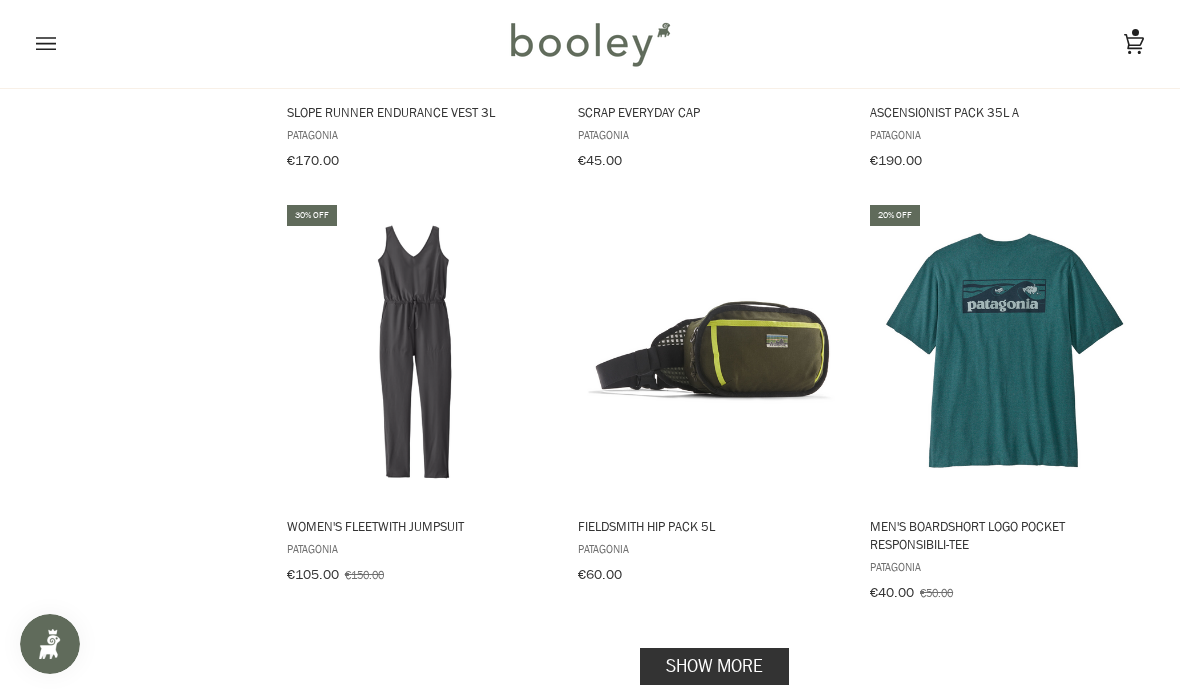 click on "Show more" at bounding box center (714, 667) 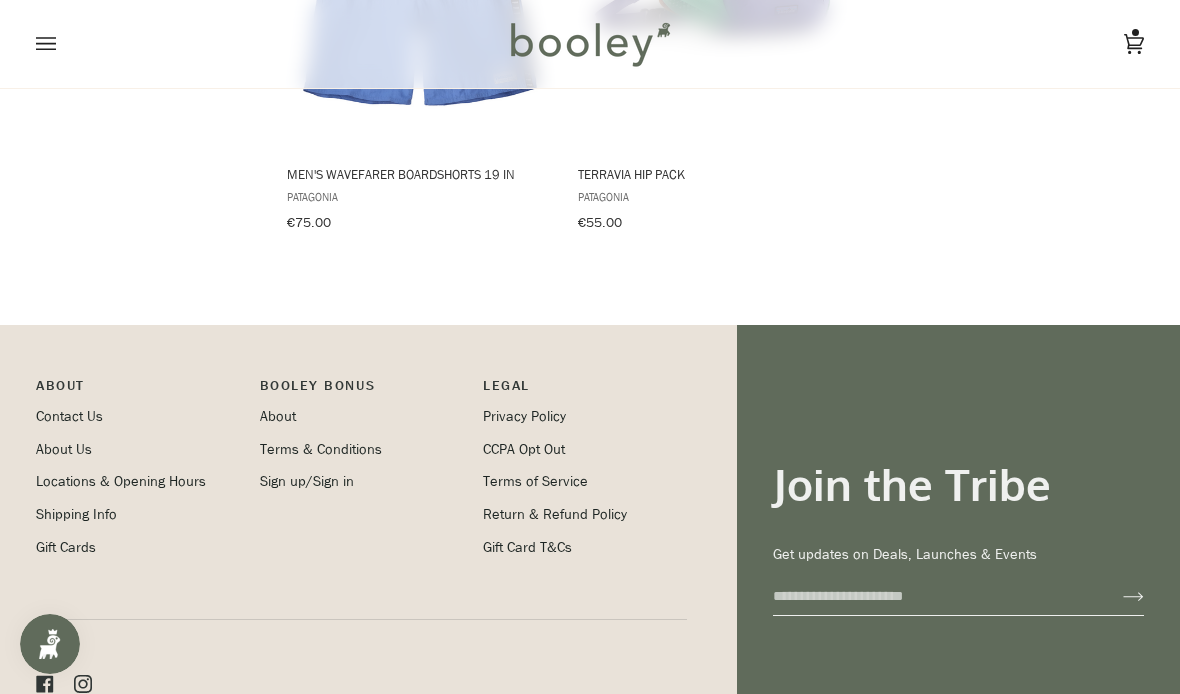 scroll, scrollTop: 17251, scrollLeft: 0, axis: vertical 